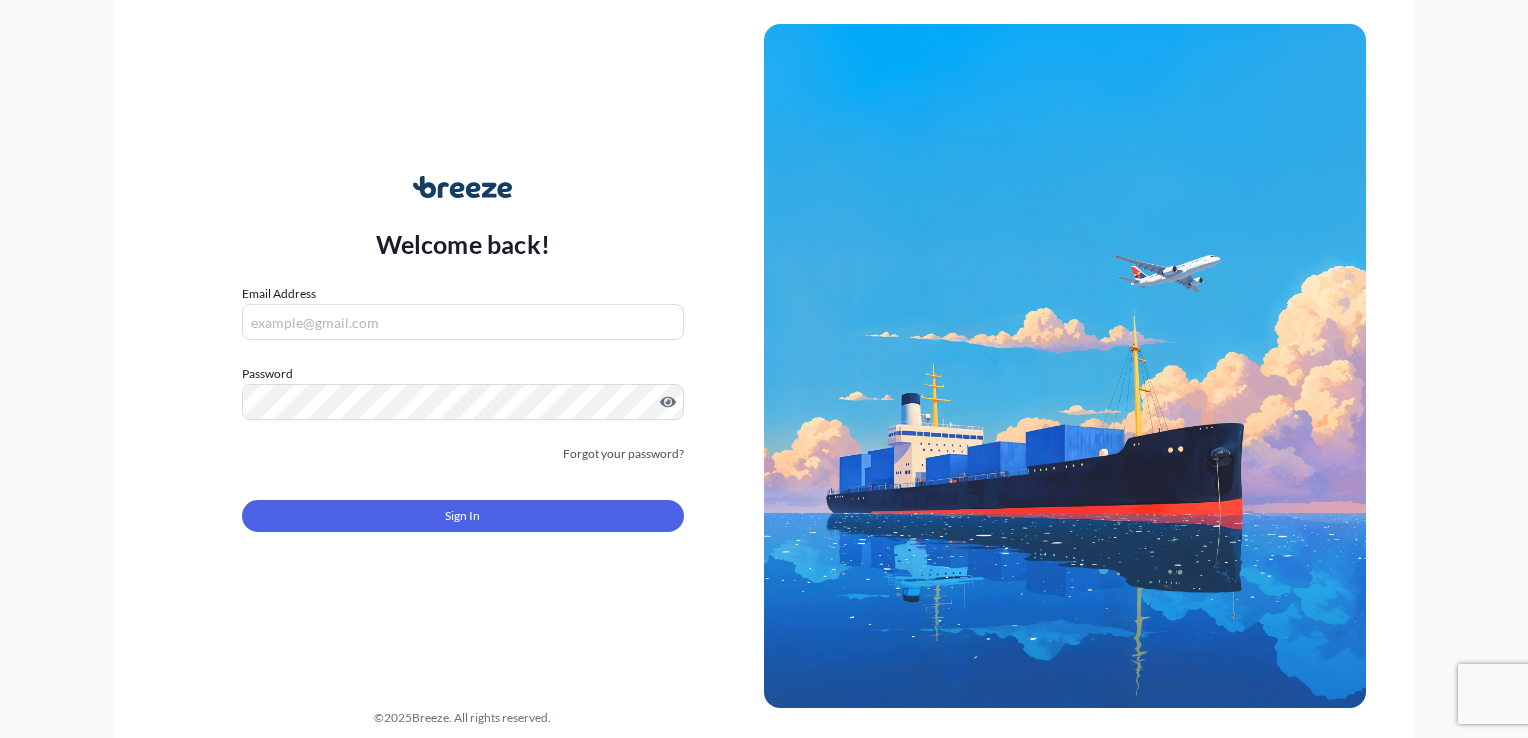 scroll, scrollTop: 0, scrollLeft: 0, axis: both 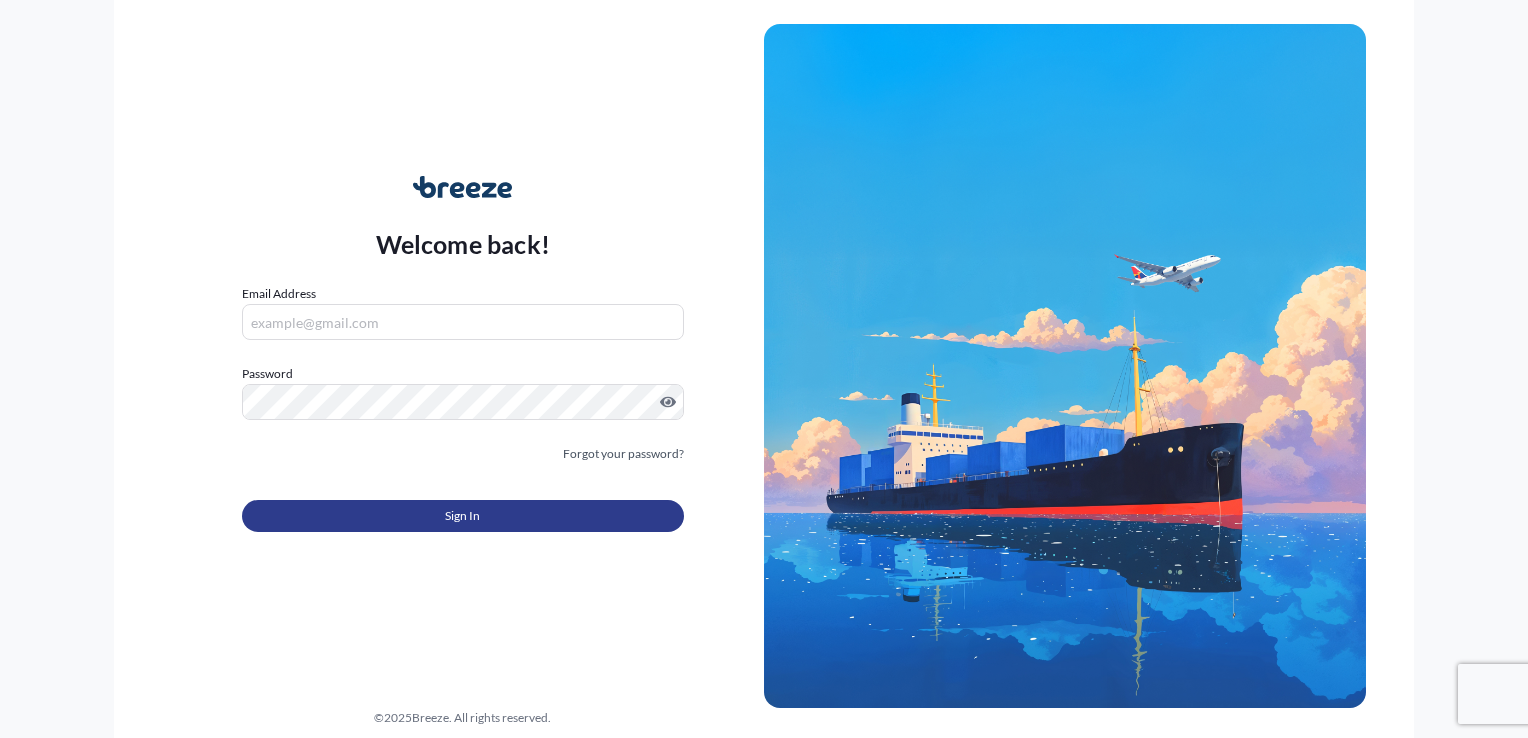 type on "[EMAIL]" 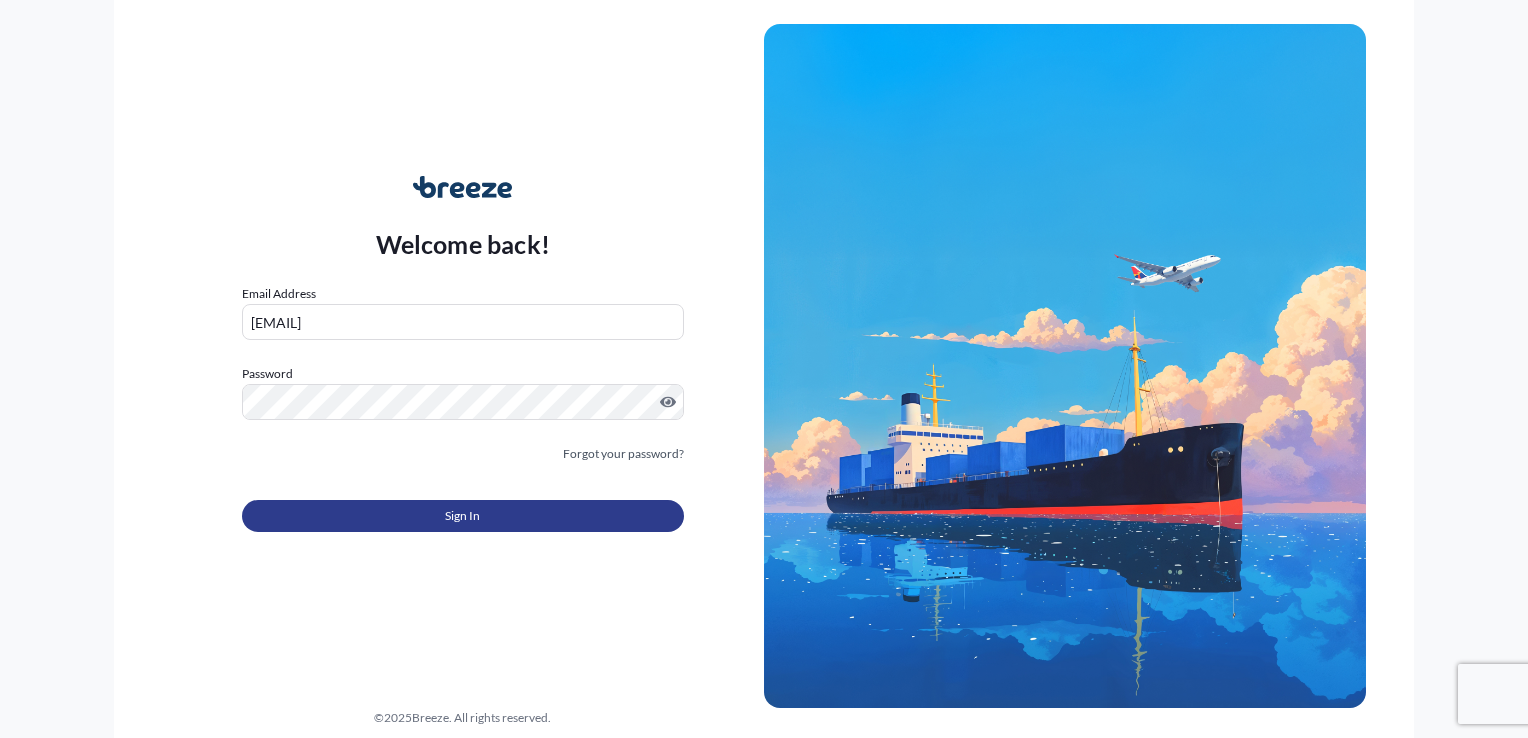 click on "Sign In" at bounding box center [463, 516] 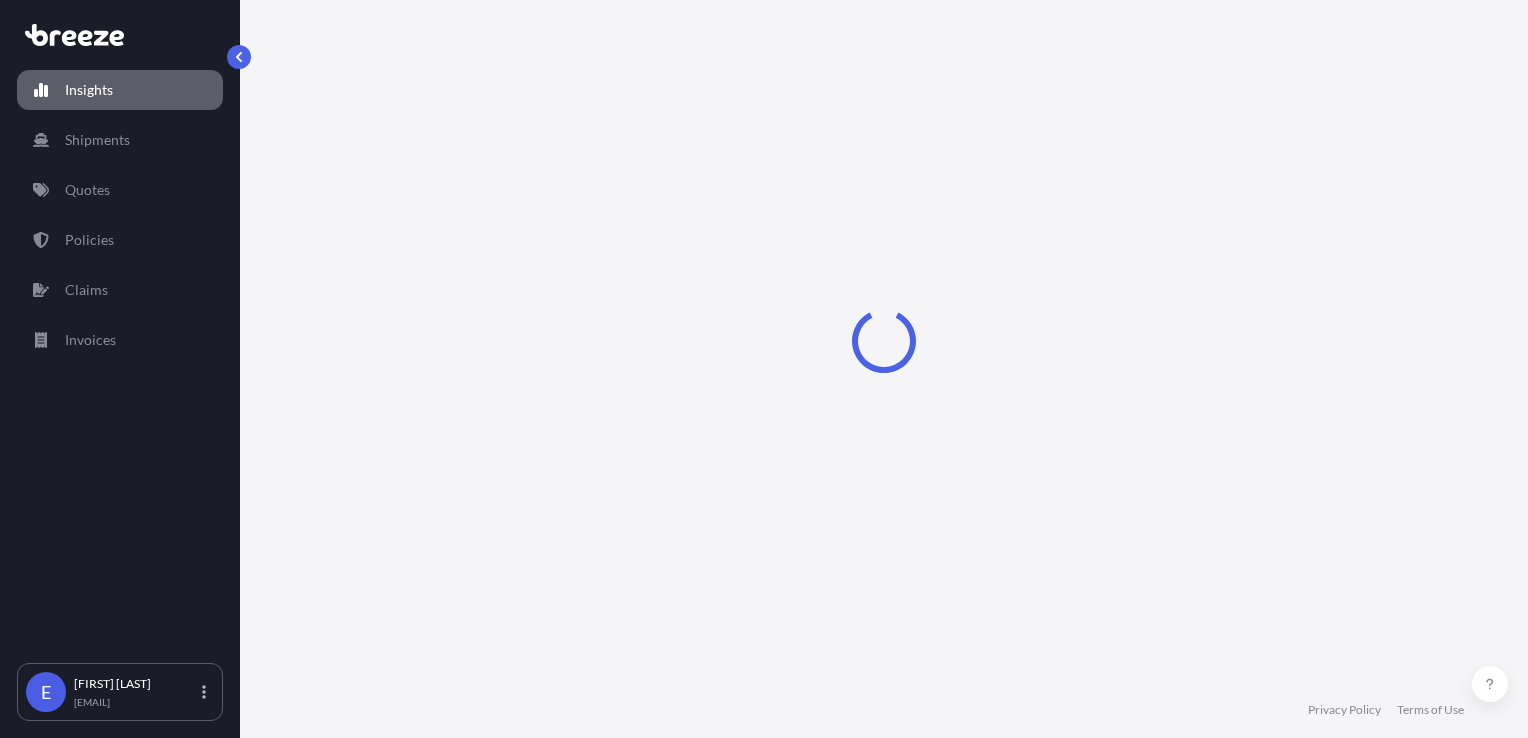 select on "2025" 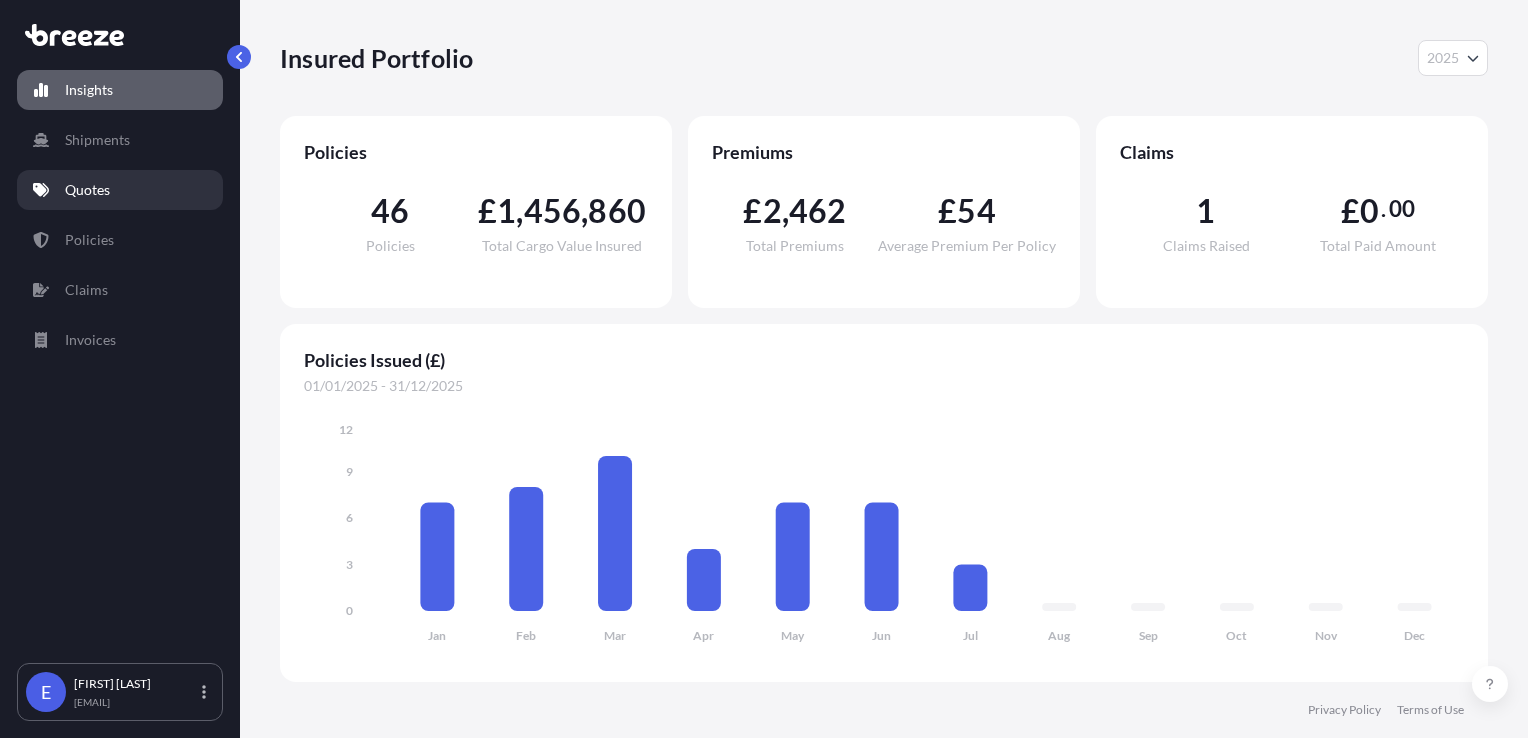 click on "Quotes" at bounding box center (87, 190) 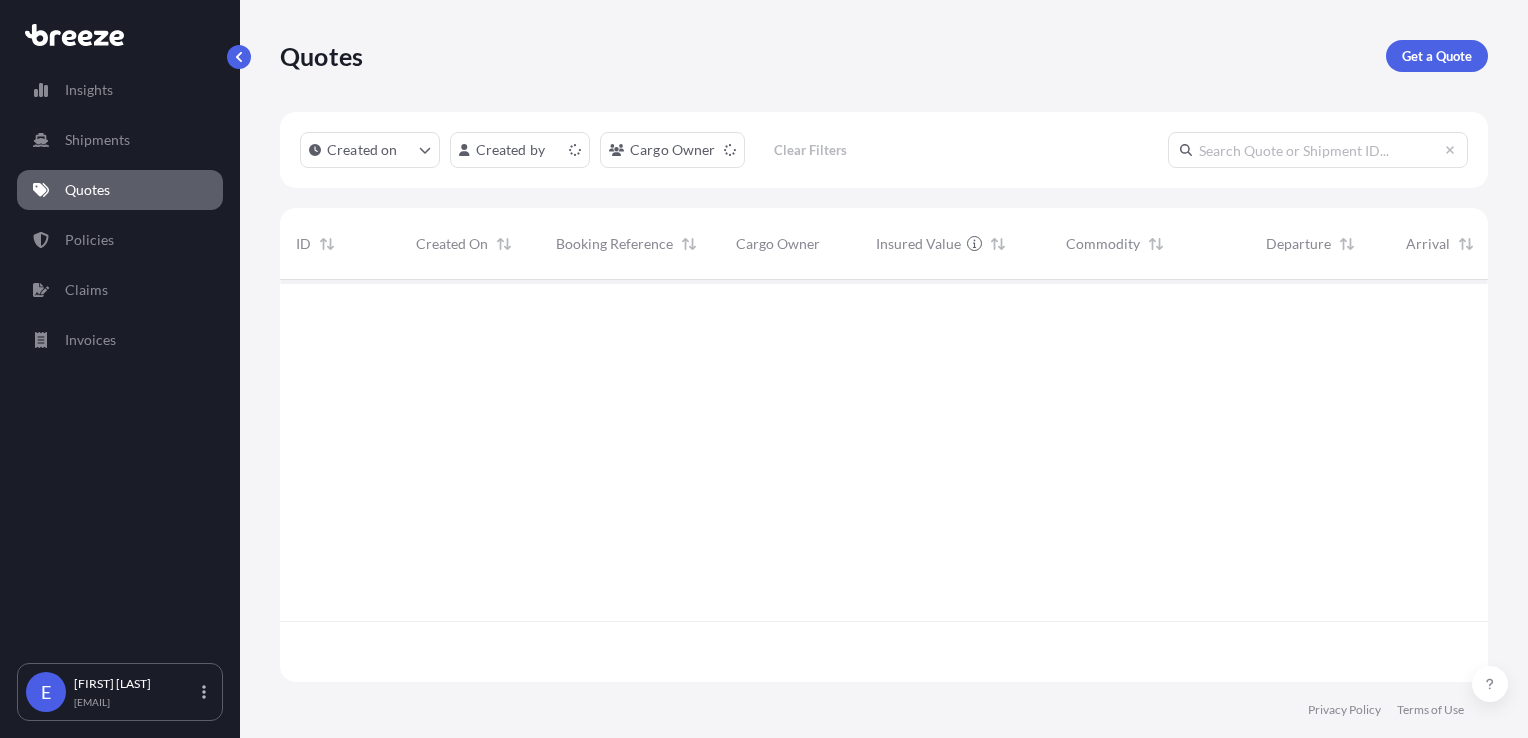 scroll, scrollTop: 16, scrollLeft: 16, axis: both 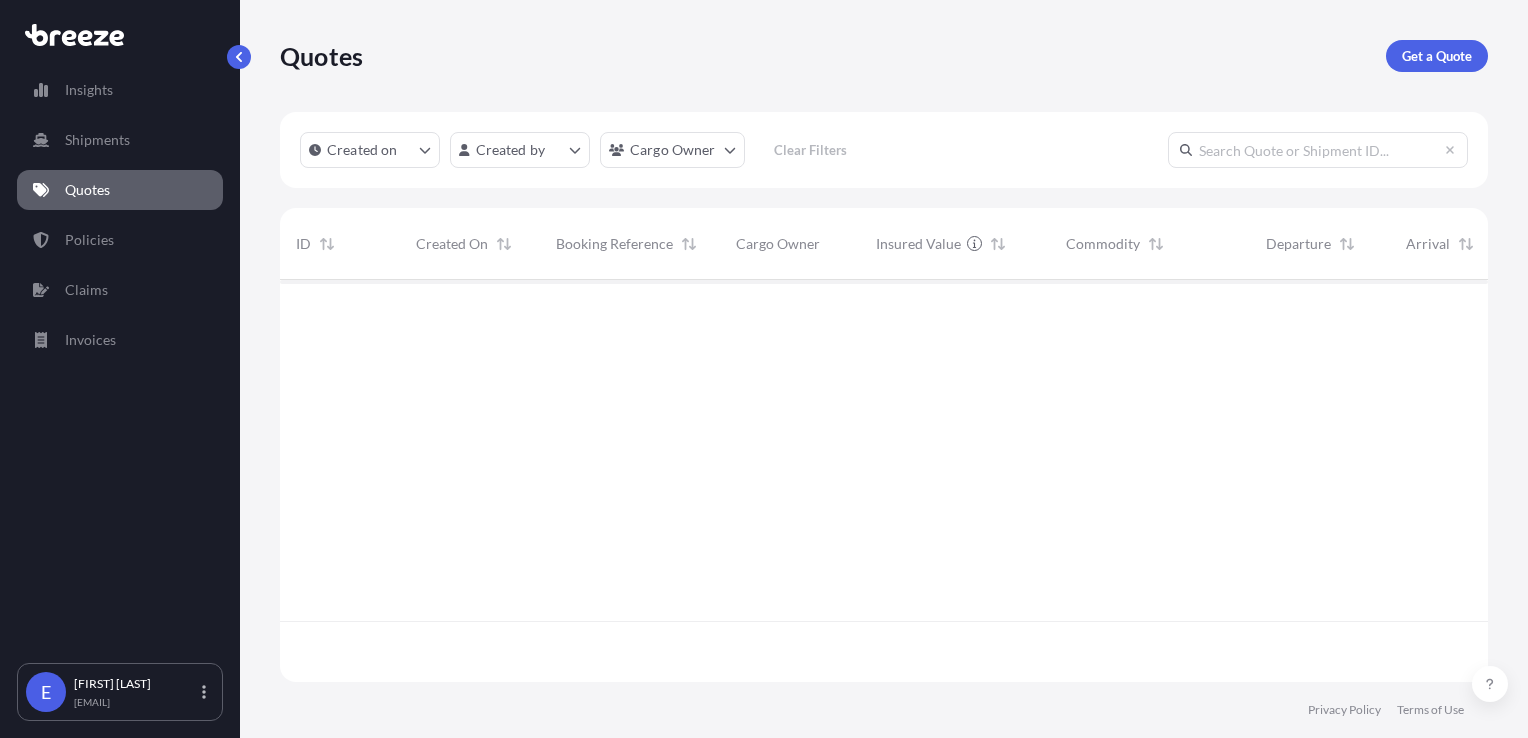 click on "Get a Quote" at bounding box center [1437, 56] 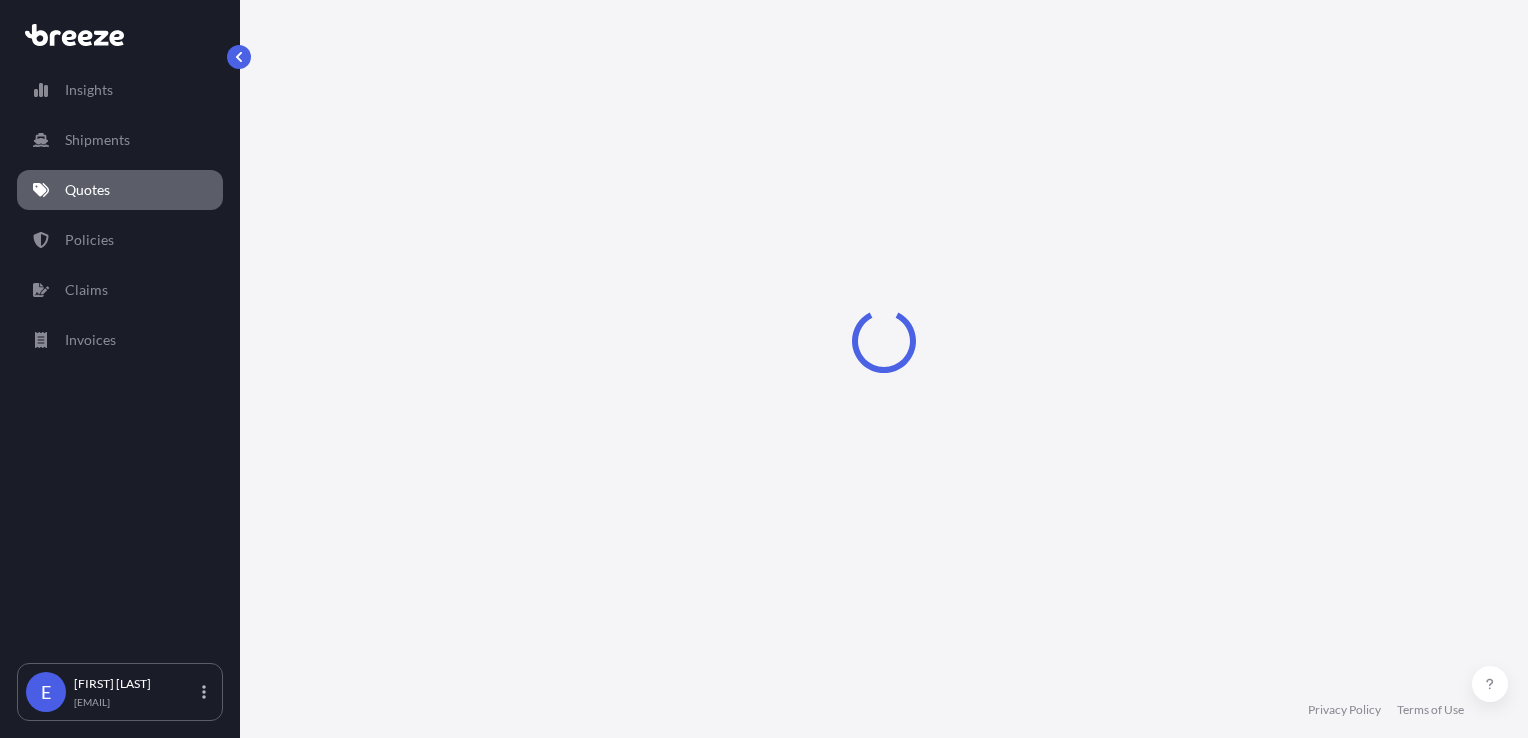 select on "Road" 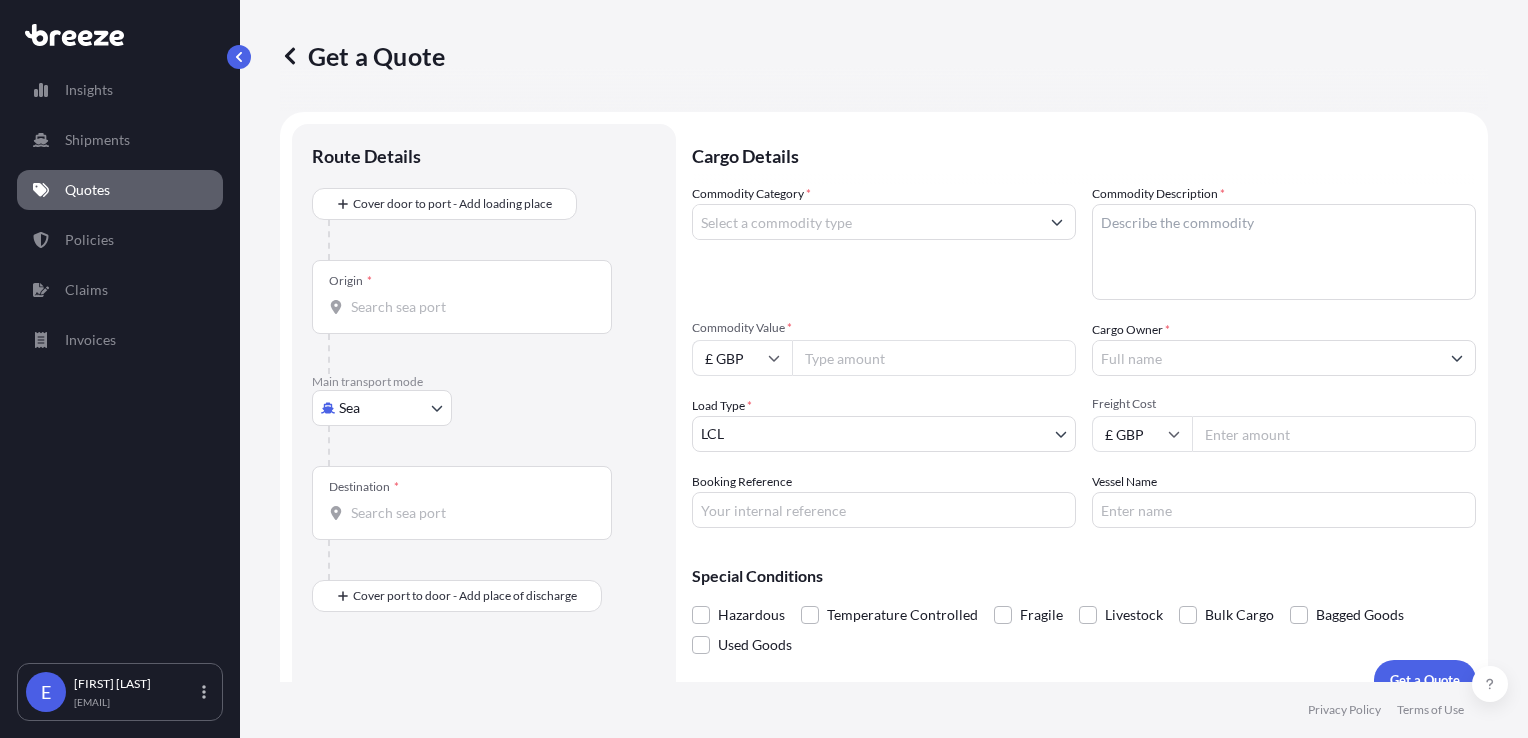 scroll, scrollTop: 29, scrollLeft: 0, axis: vertical 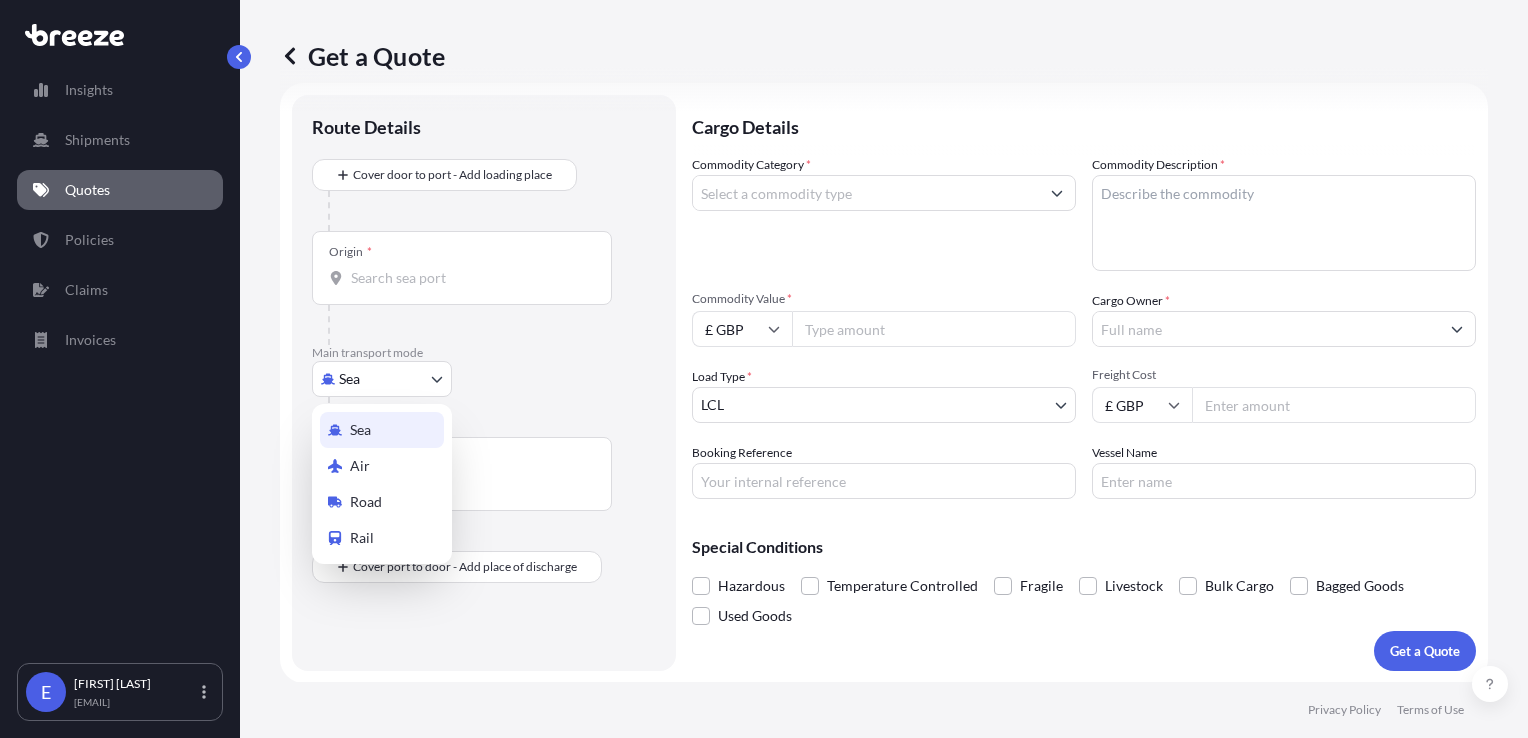 click on "E [FIRST]   [LAST] [EMAIL] Get a Quote Route Details   Cover door to port - Add loading place Place of loading Road Road Rail Origin * Main transport mode Sea Sea Air Road Rail Destination * Cover port to door - Add place of discharge Road Road Rail Place of Discharge Cargo Details Commodity Category * Commodity Description * Commodity Value   * £ GBP Cargo Owner * Load Type * LCL LCL FCL Freight Cost   £ GBP Booking Reference Vessel Name Special Conditions Hazardous Temperature Controlled Fragile Livestock Bulk Cargo Bagged Goods Used Goods Get a Quote Privacy Policy Terms of Use
0 Sea Air Road Rail" at bounding box center (764, 369) 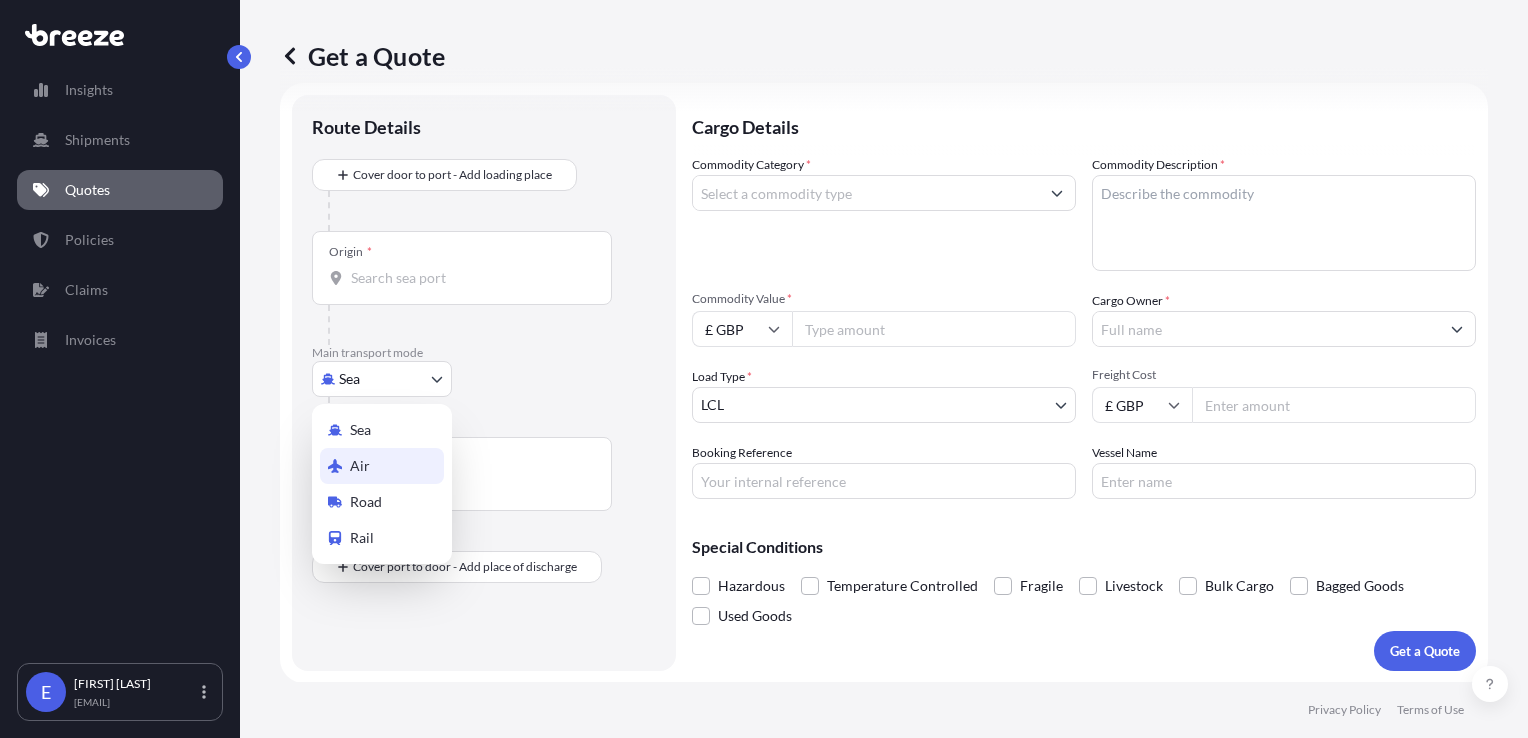 click on "Air" at bounding box center [360, 466] 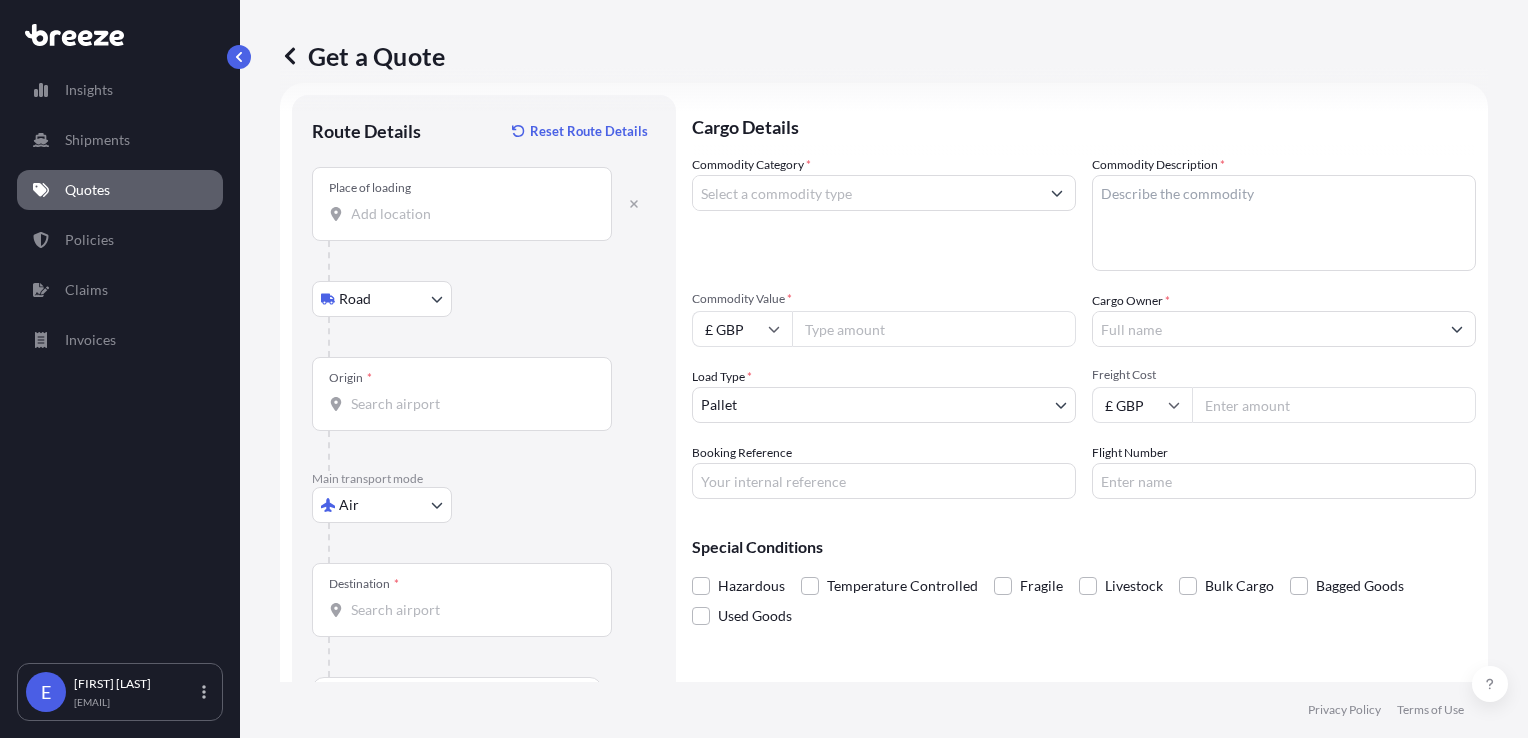 click on "Place of loading" at bounding box center [370, 188] 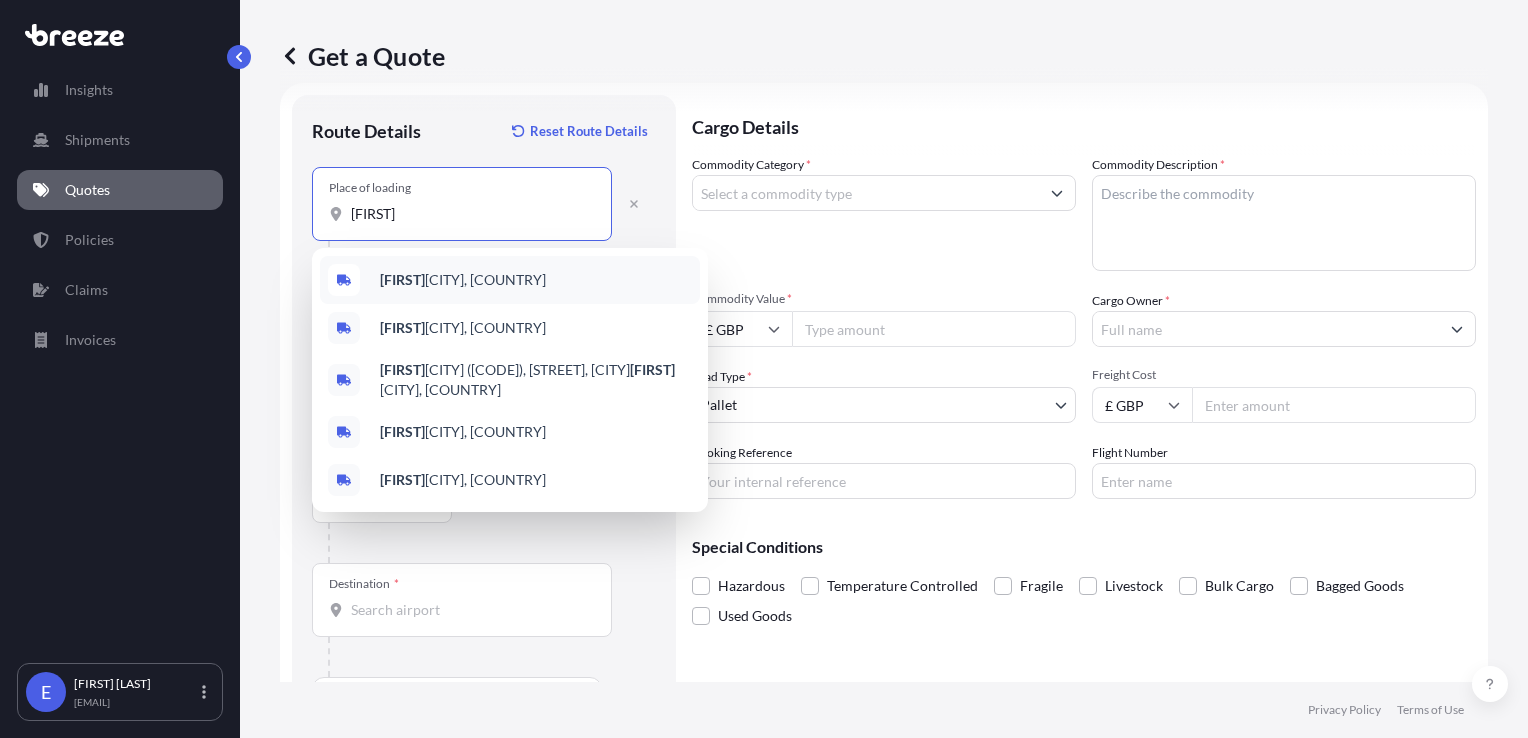 click on "[CITY], [COUNTRY]" at bounding box center [510, 280] 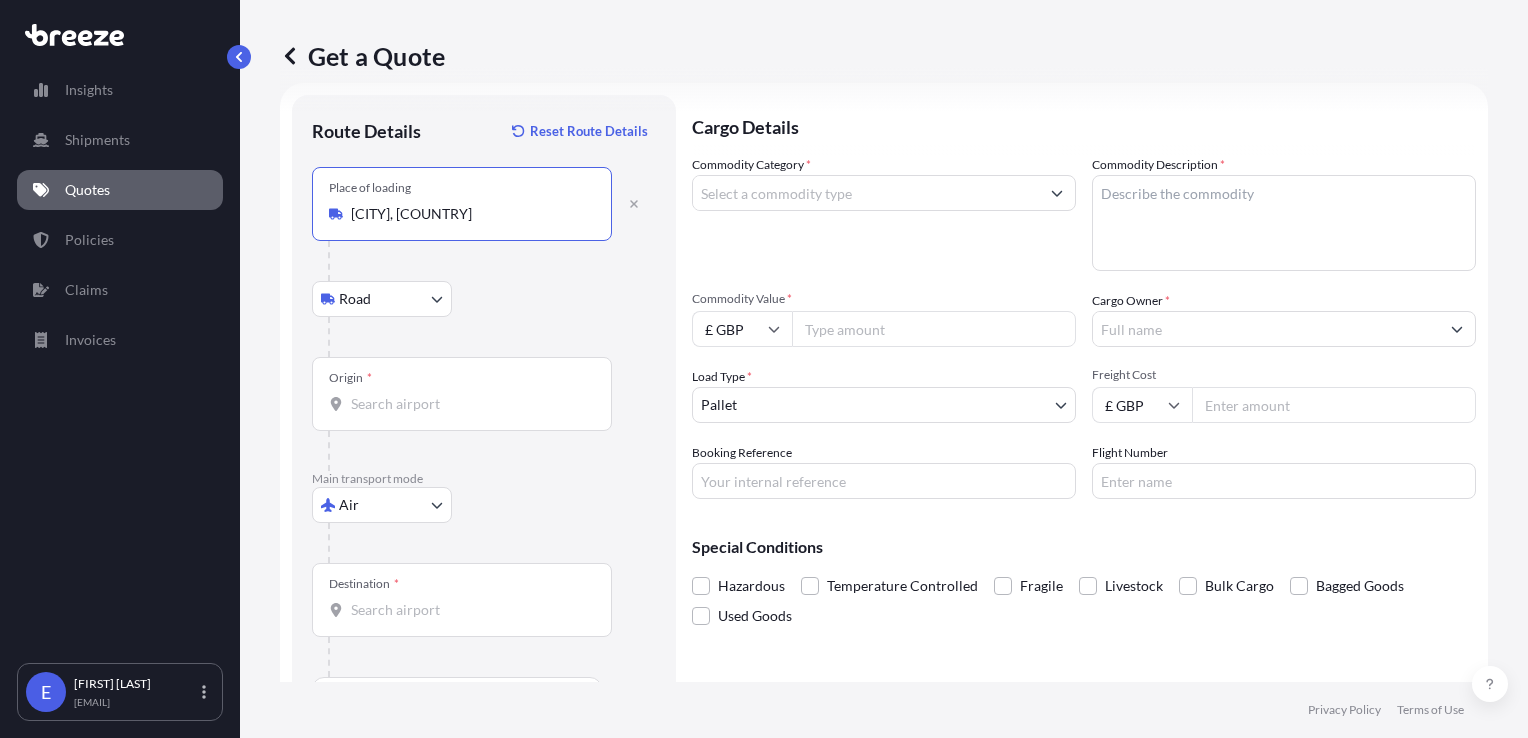 type on "[CITY], [COUNTRY]" 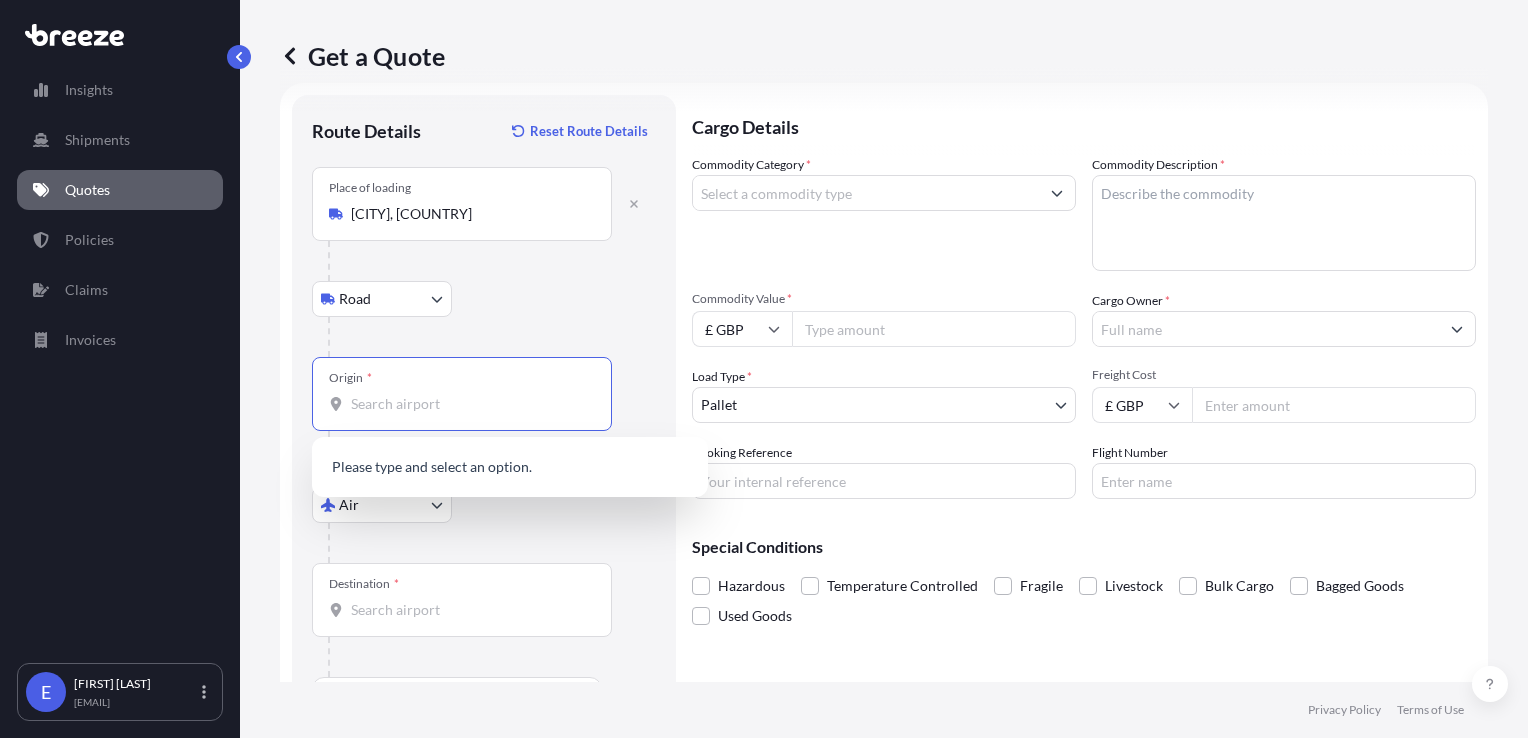 click on "Origin *" at bounding box center [469, 404] 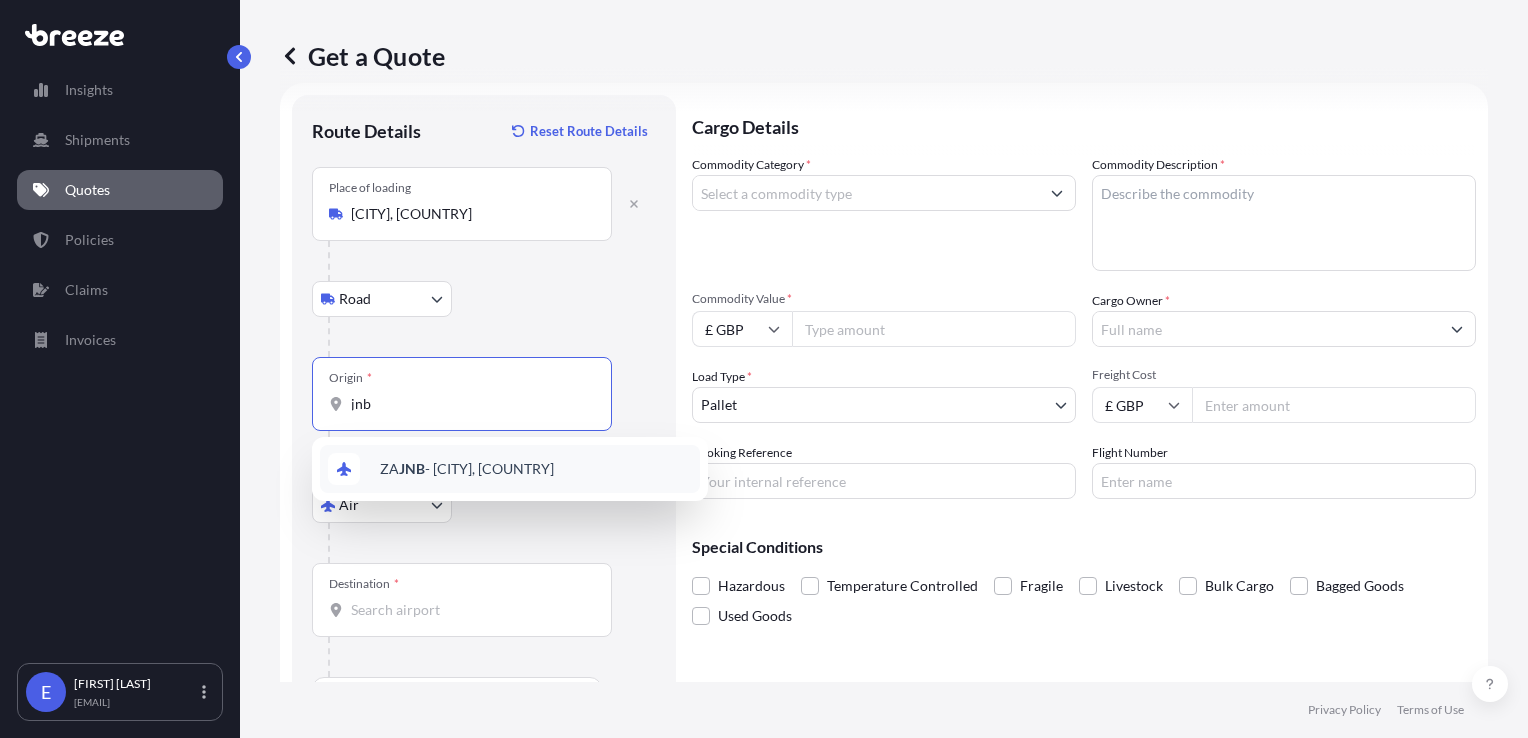 click on "[CODE]  - [CITY], [COUNTRY]" at bounding box center [510, 469] 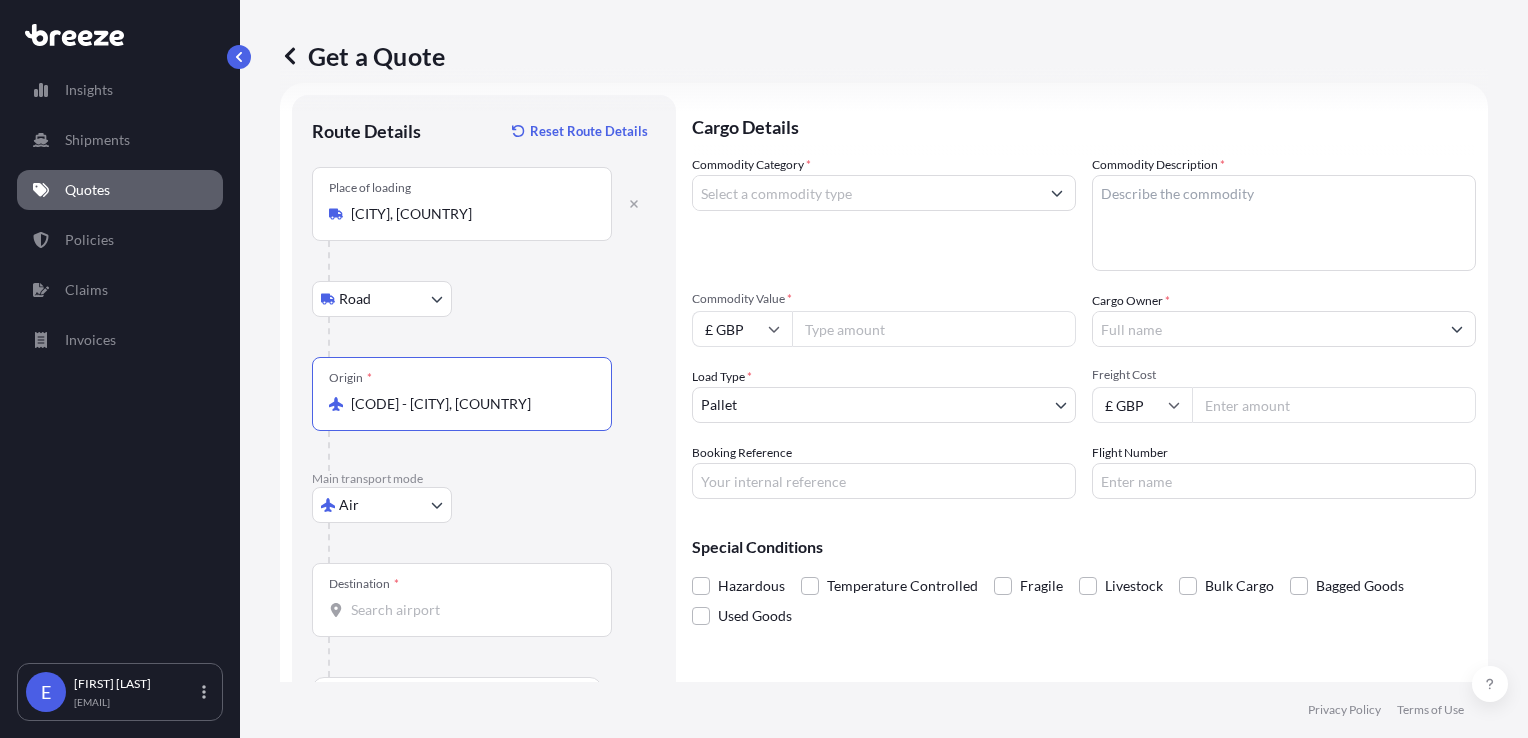 type on "[CODE] - [CITY], [COUNTRY]" 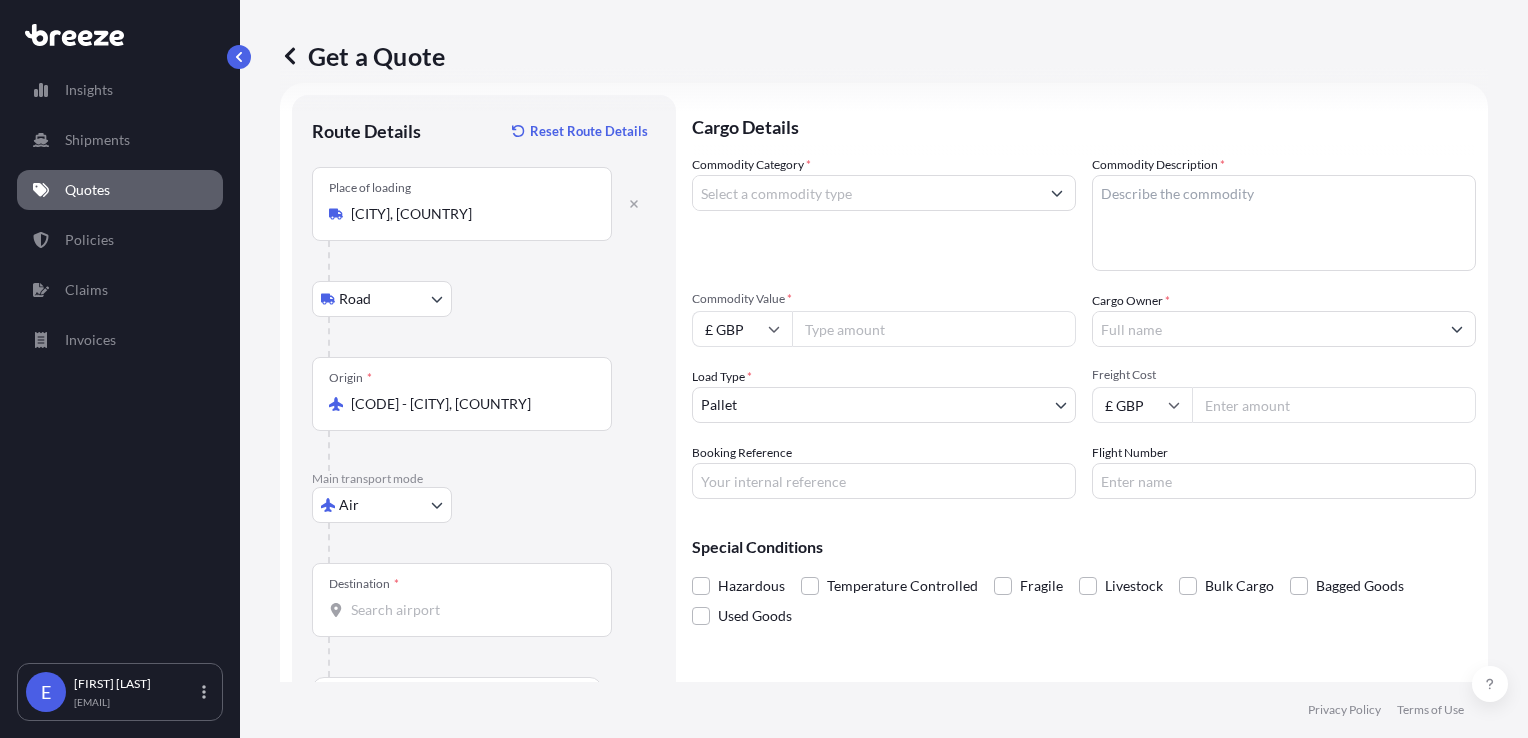 click on "Destination *" at bounding box center (364, 584) 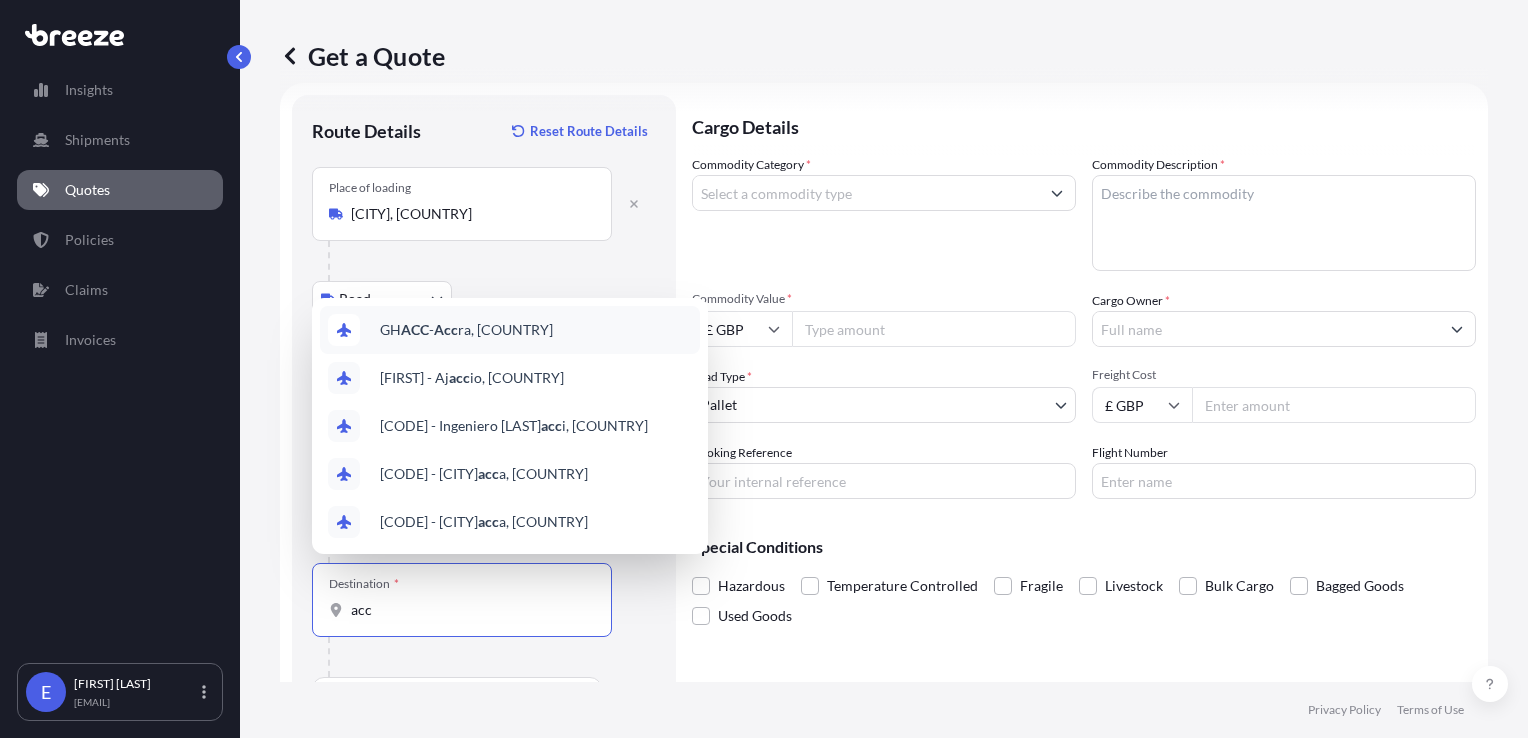 click on "[CODE]  -  [CITY], [COUNTRY]" at bounding box center (466, 330) 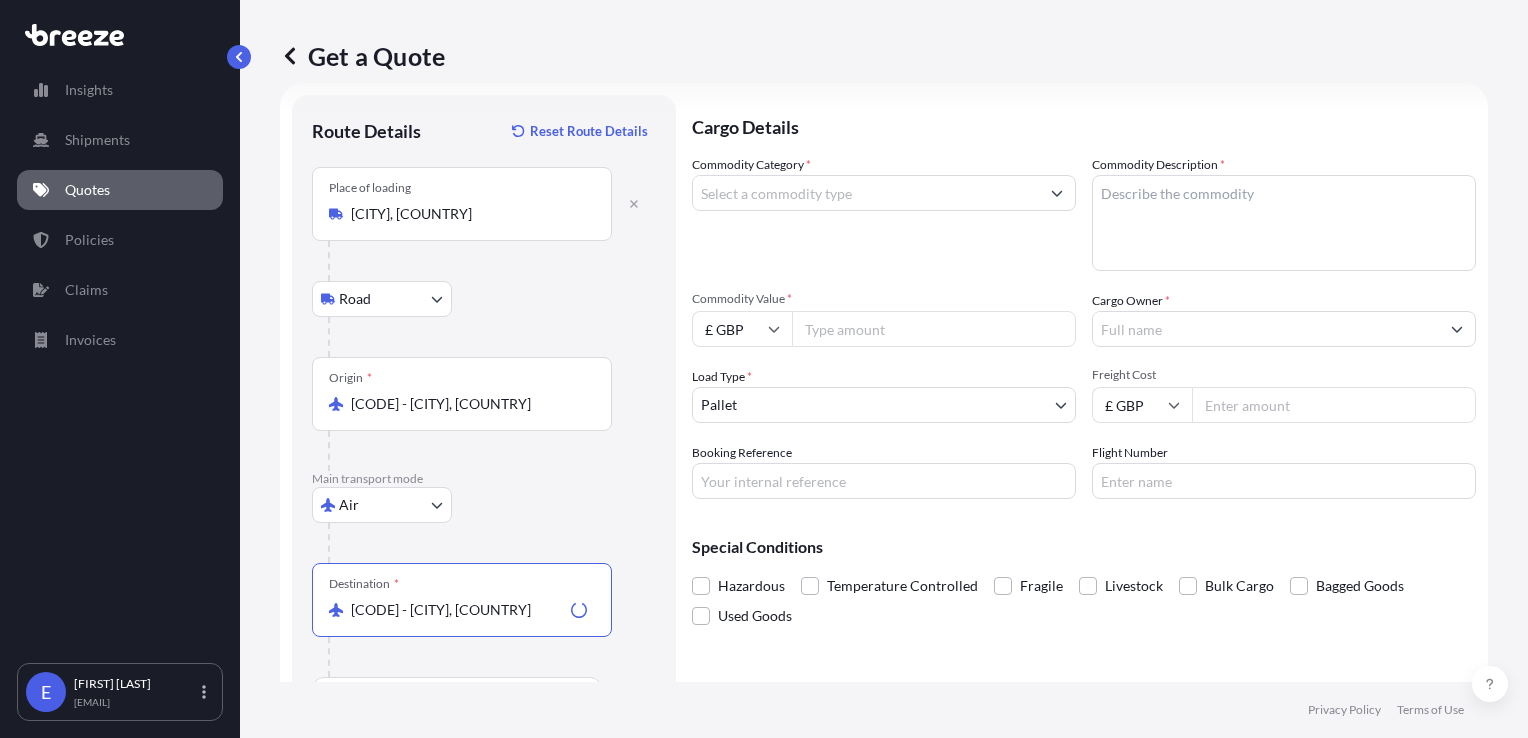 type on "[CODE] - [CITY], [COUNTRY]" 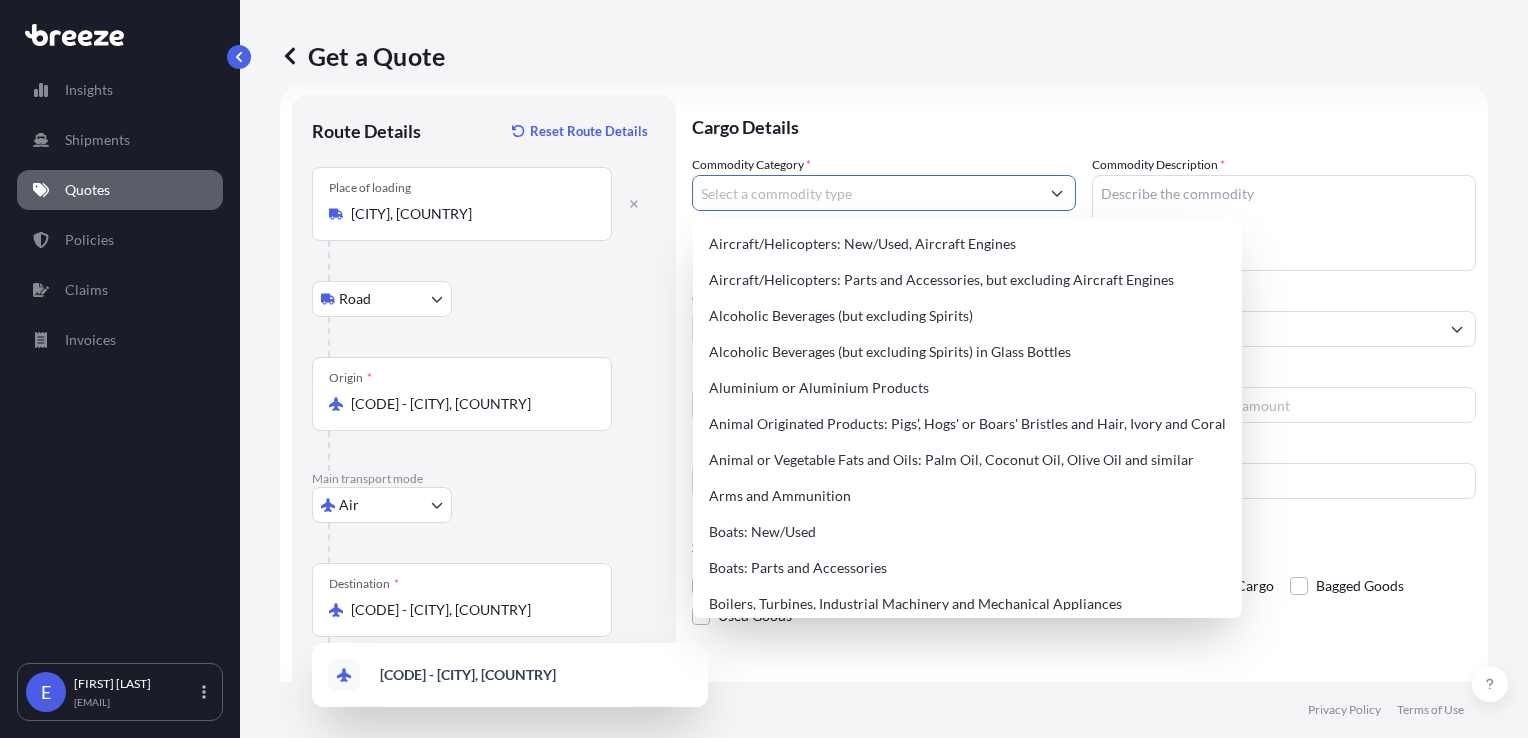 click on "Commodity Category *" at bounding box center [866, 193] 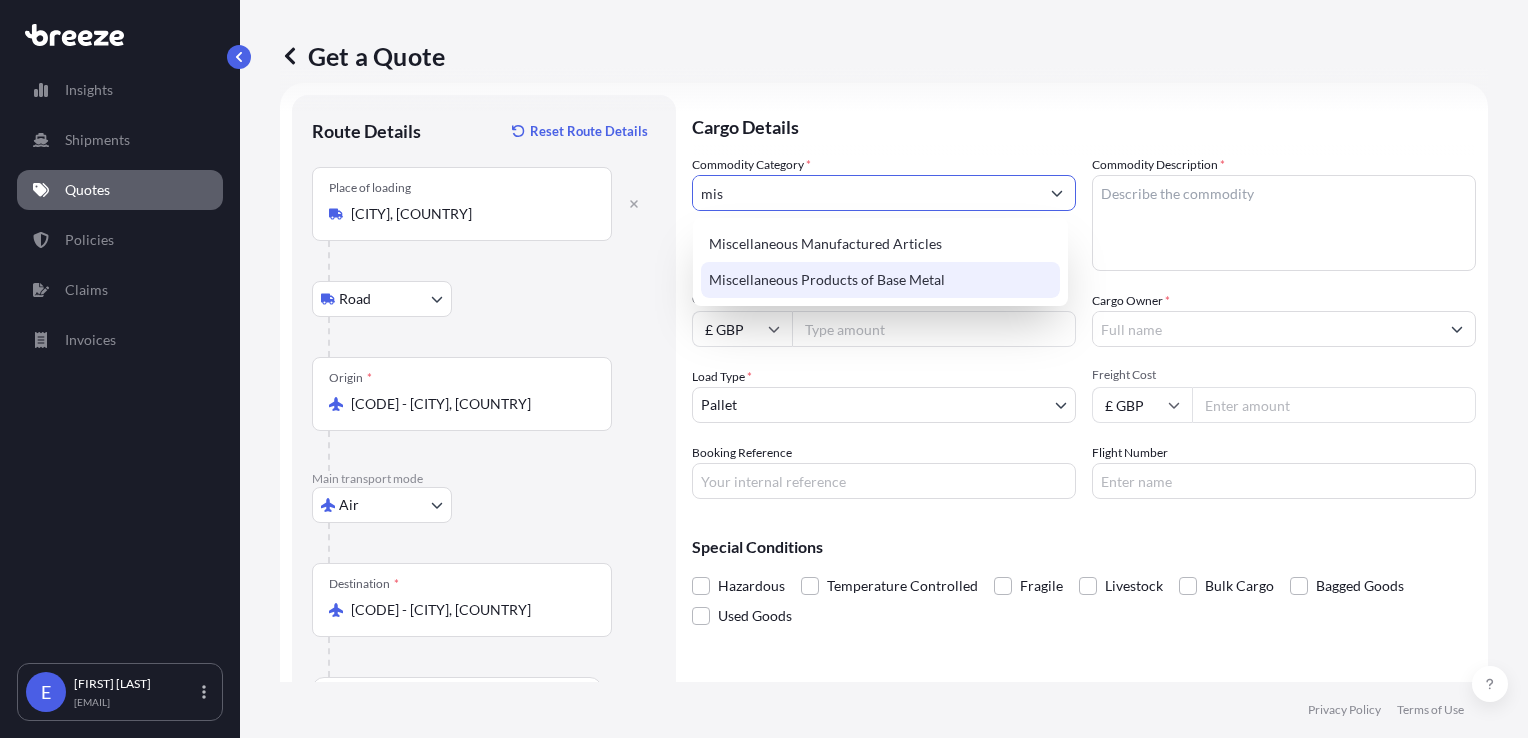 click on "Miscellaneous Products of Base Metal" at bounding box center (880, 280) 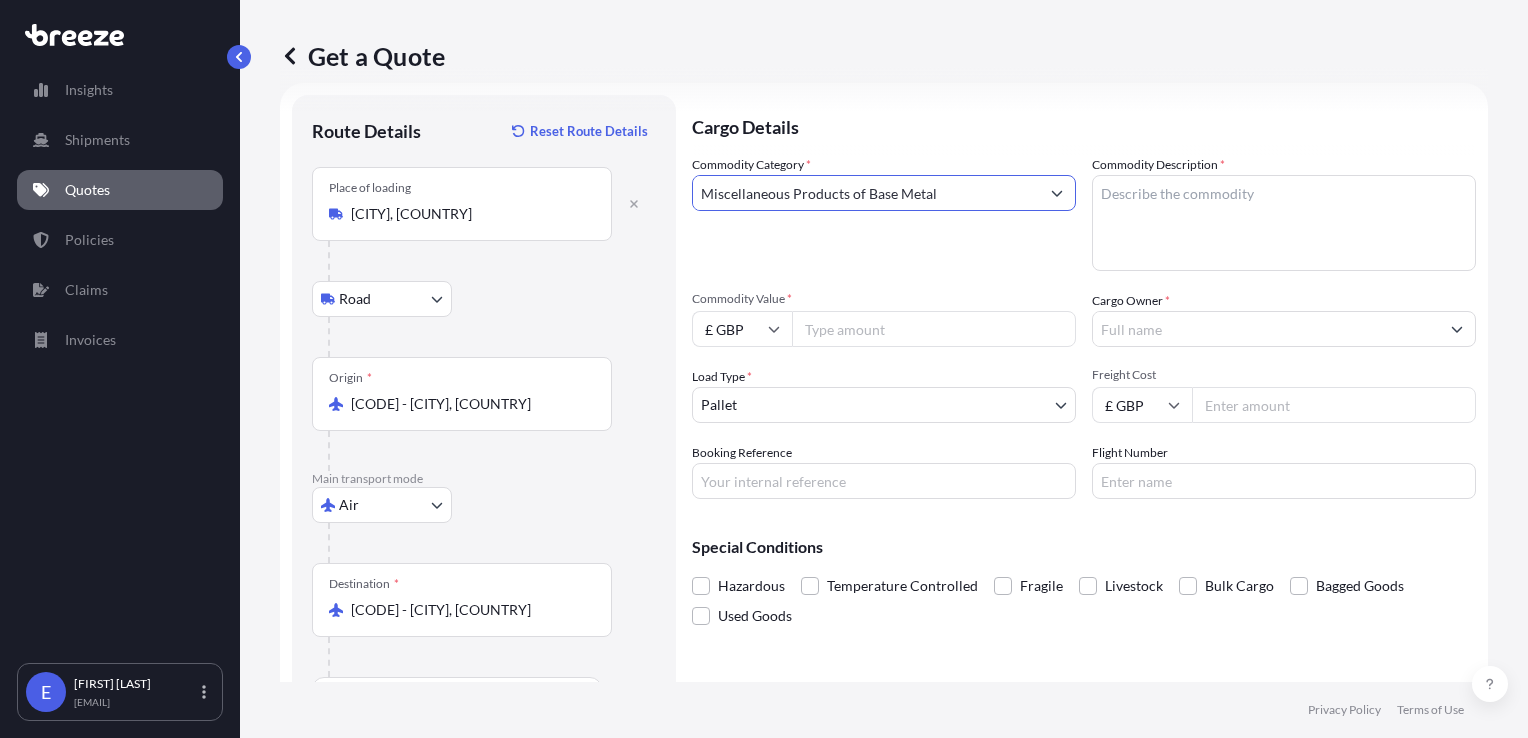 type on "Miscellaneous Products of Base Metal" 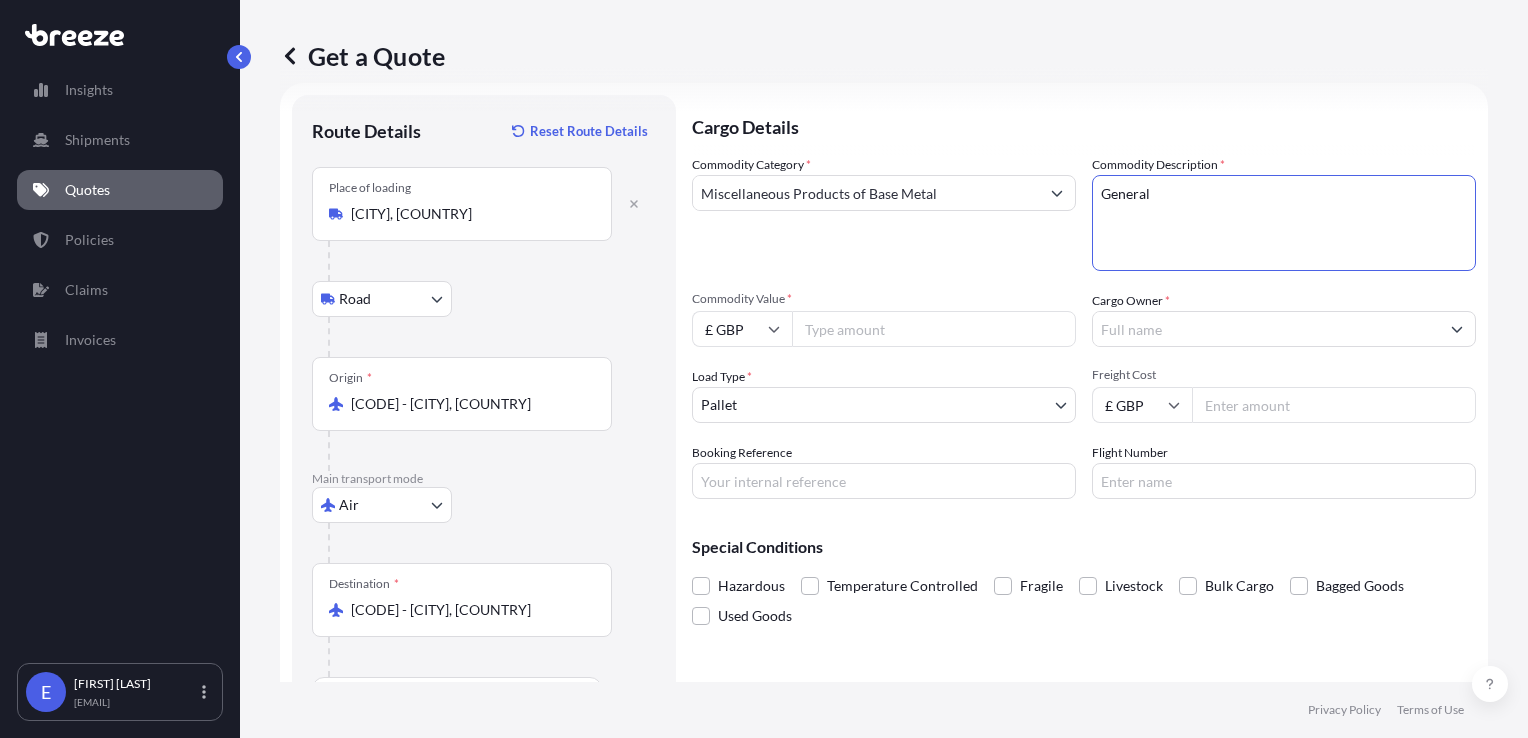 type on "General" 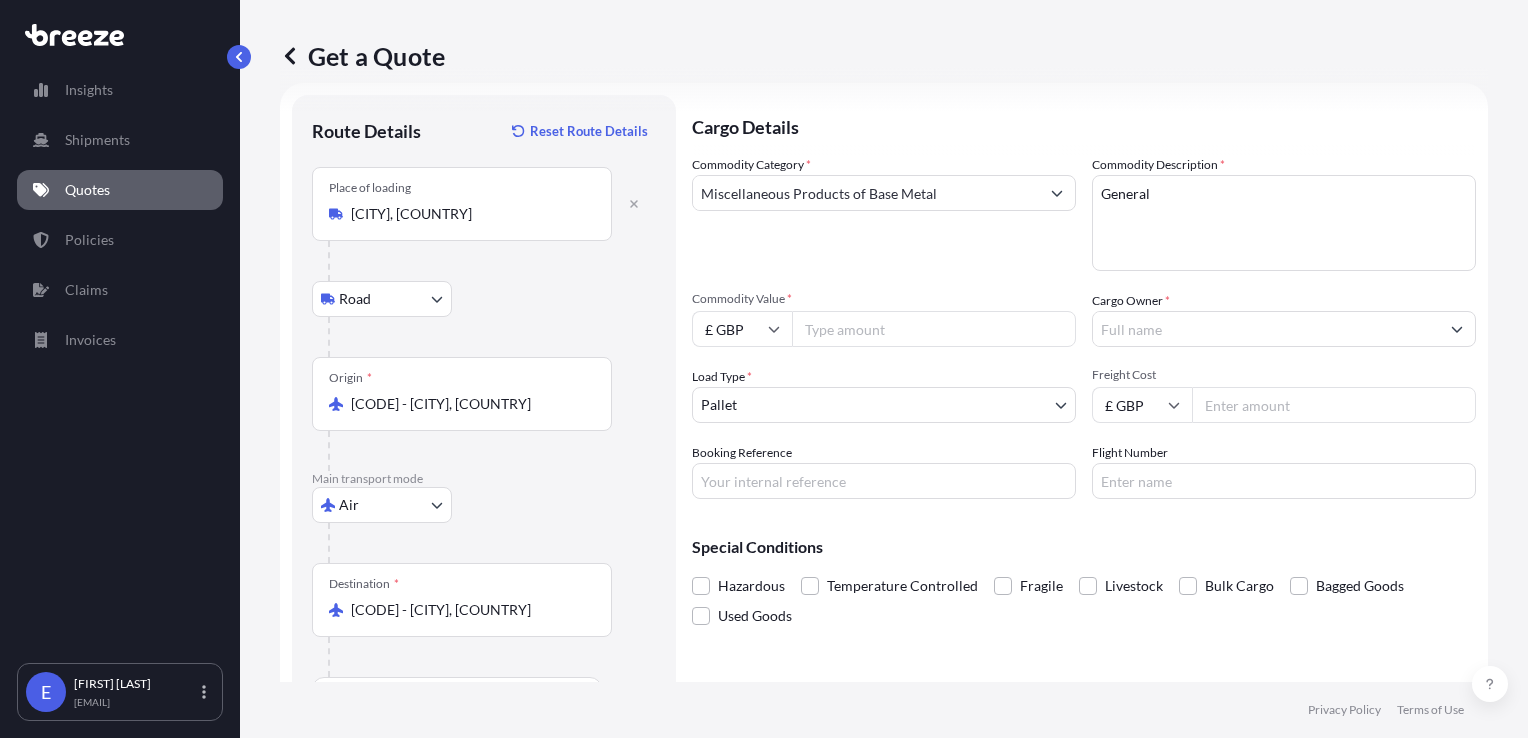 click on "Commodity Value   *" at bounding box center (934, 329) 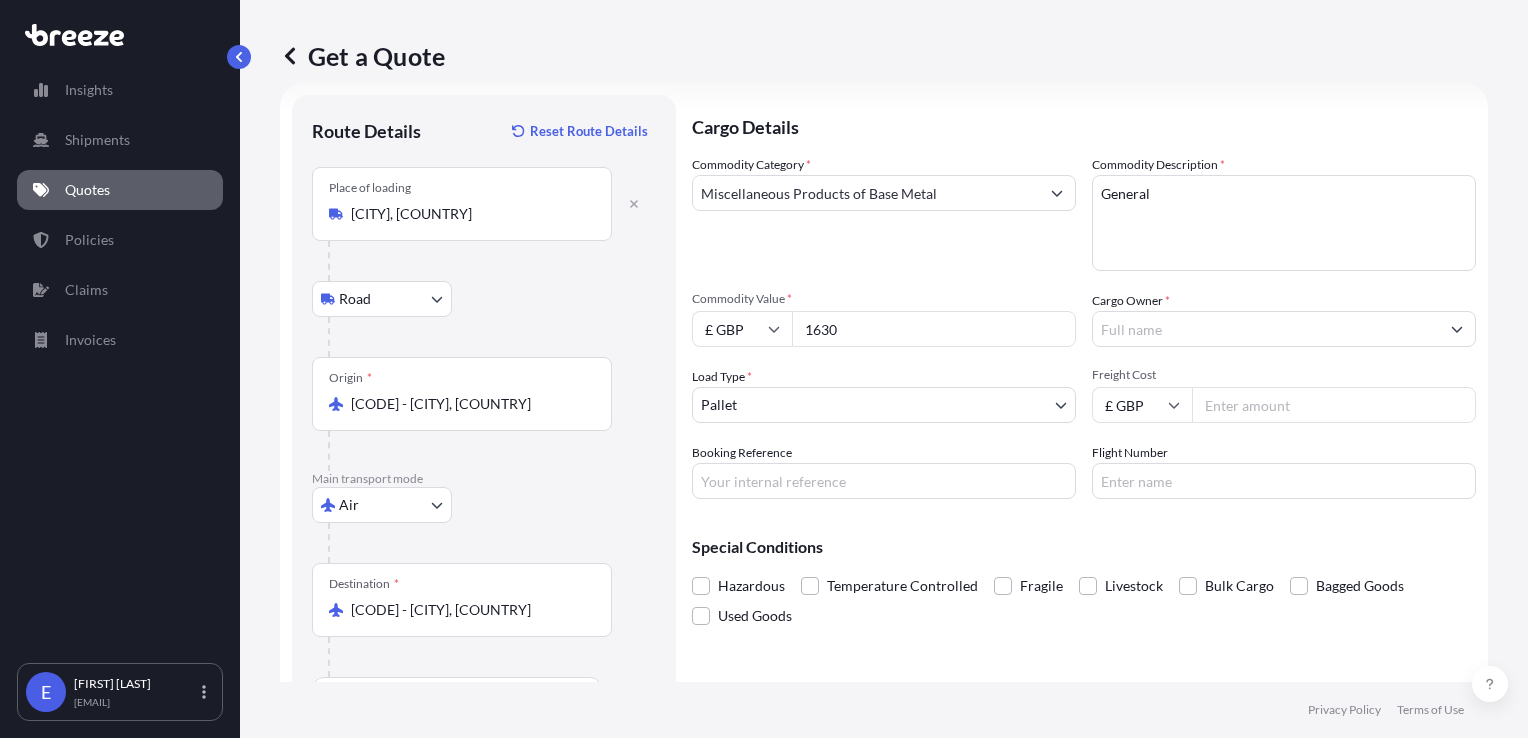 type on "1630" 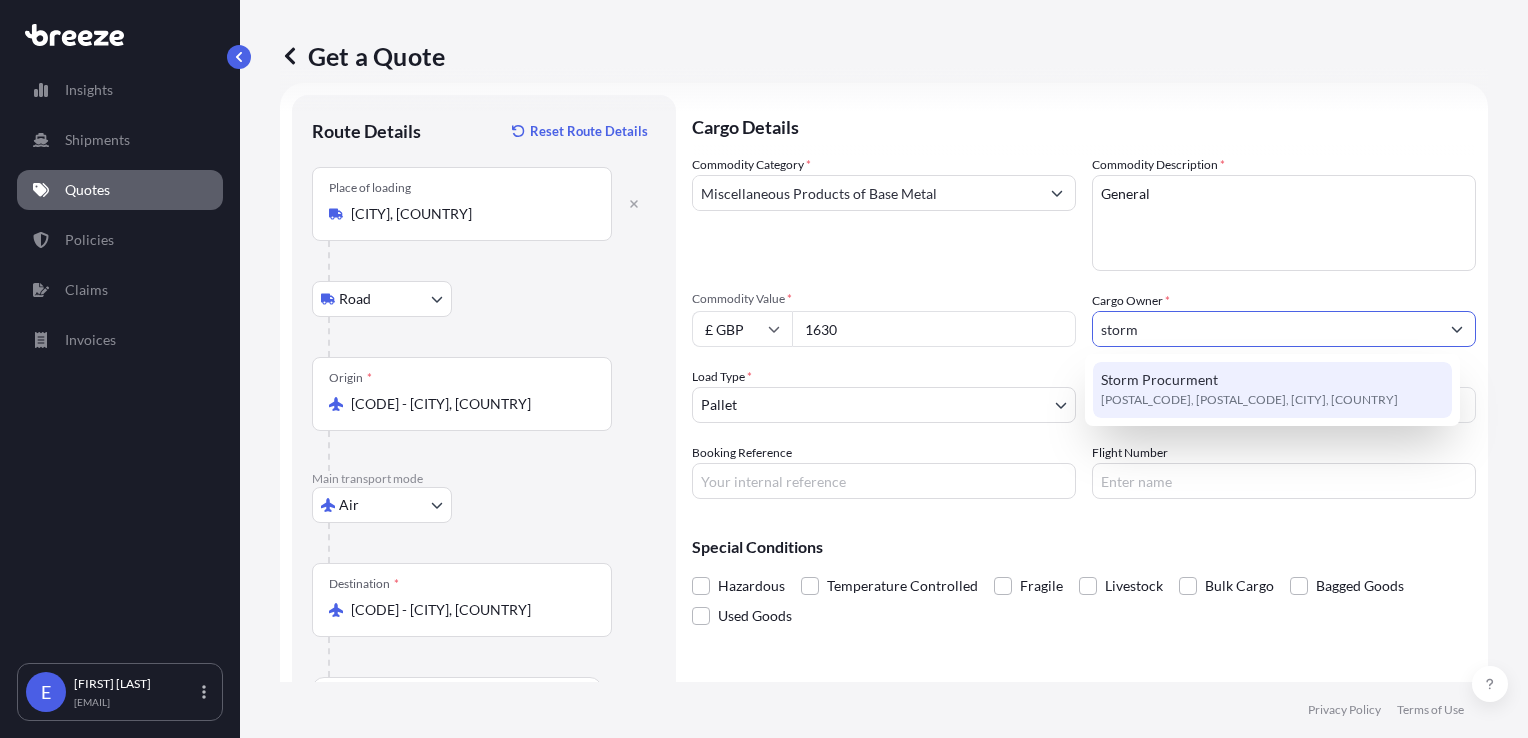 click on "Storm Procurment" at bounding box center (1159, 380) 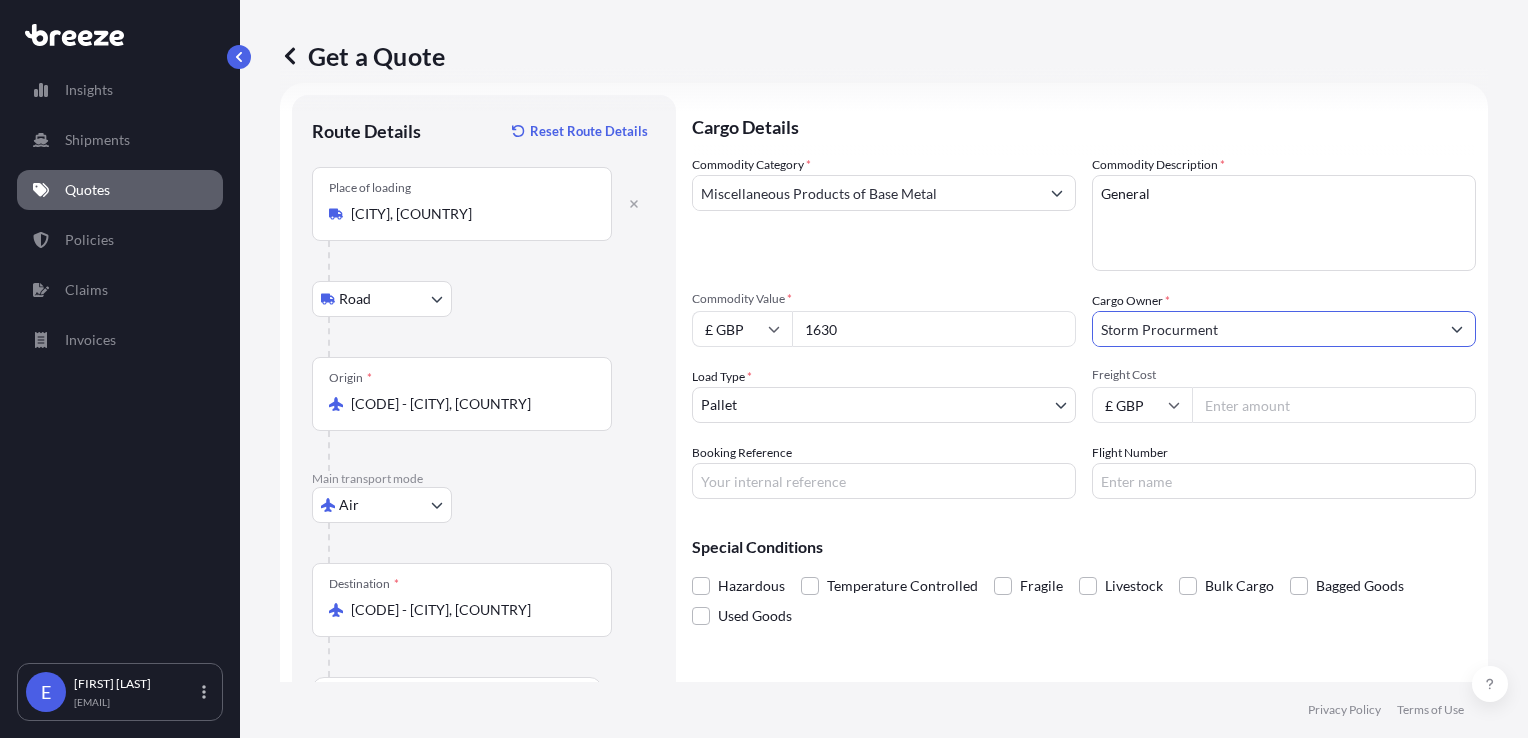 type on "Storm Procurment" 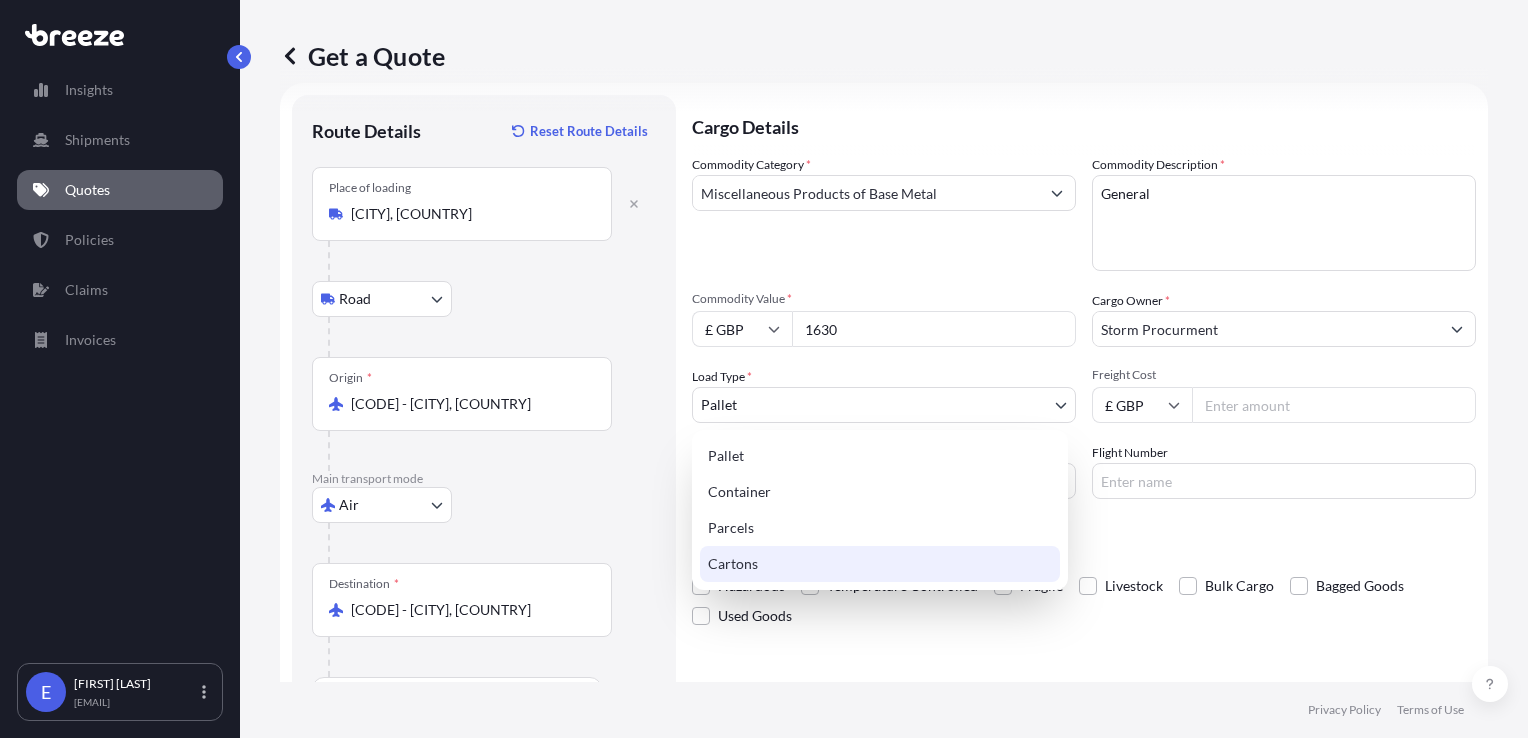 click on "Cartons" at bounding box center [880, 564] 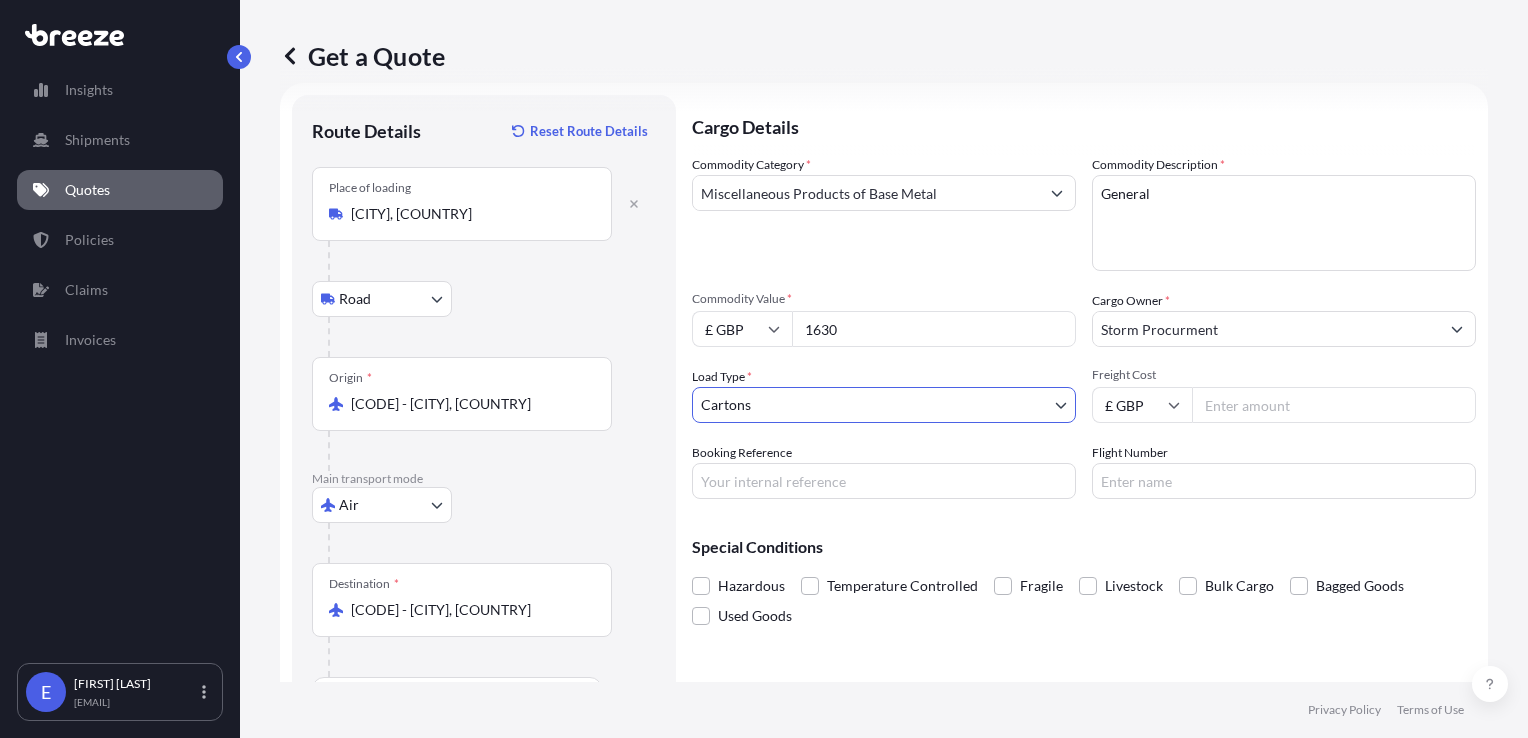 click on "Freight Cost" at bounding box center (1334, 405) 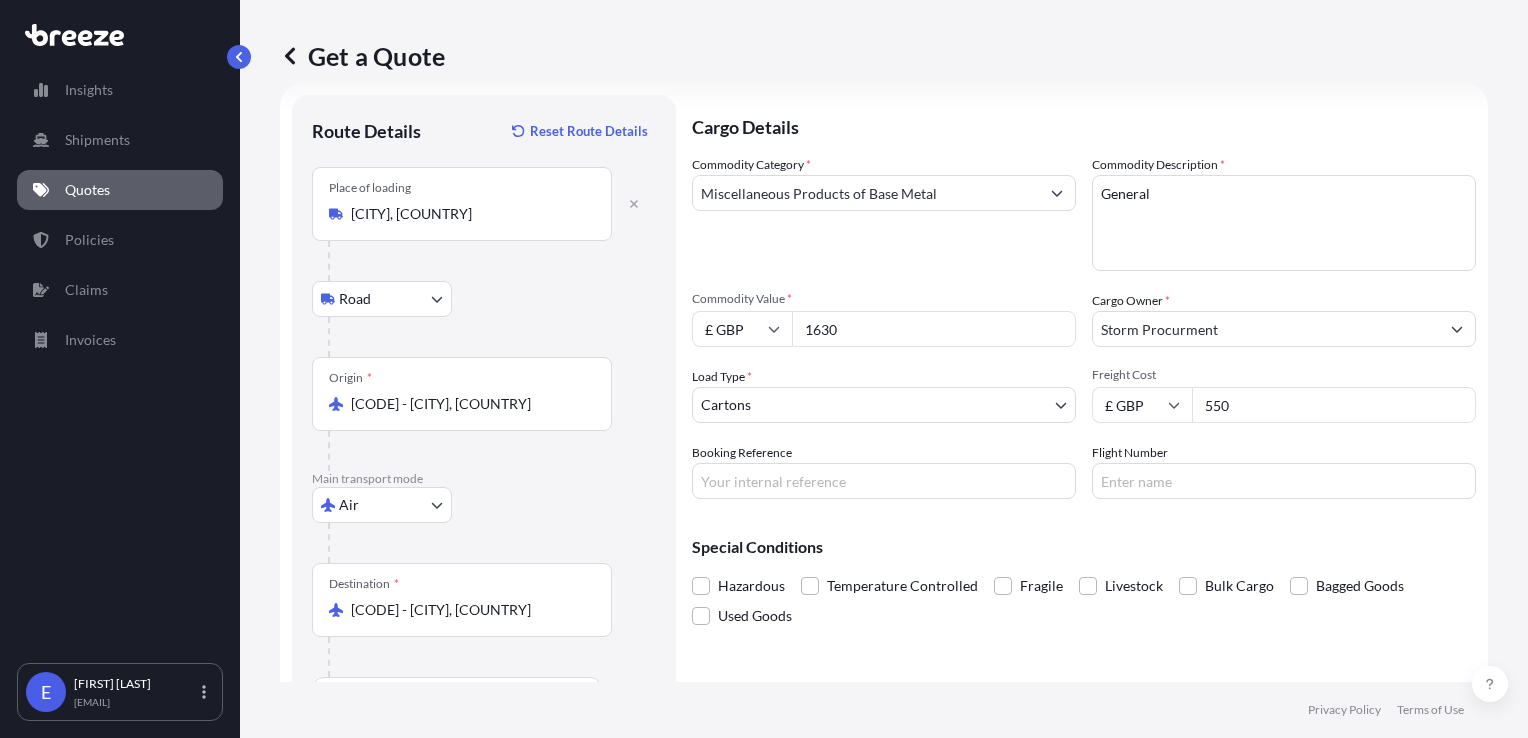 scroll, scrollTop: 86, scrollLeft: 0, axis: vertical 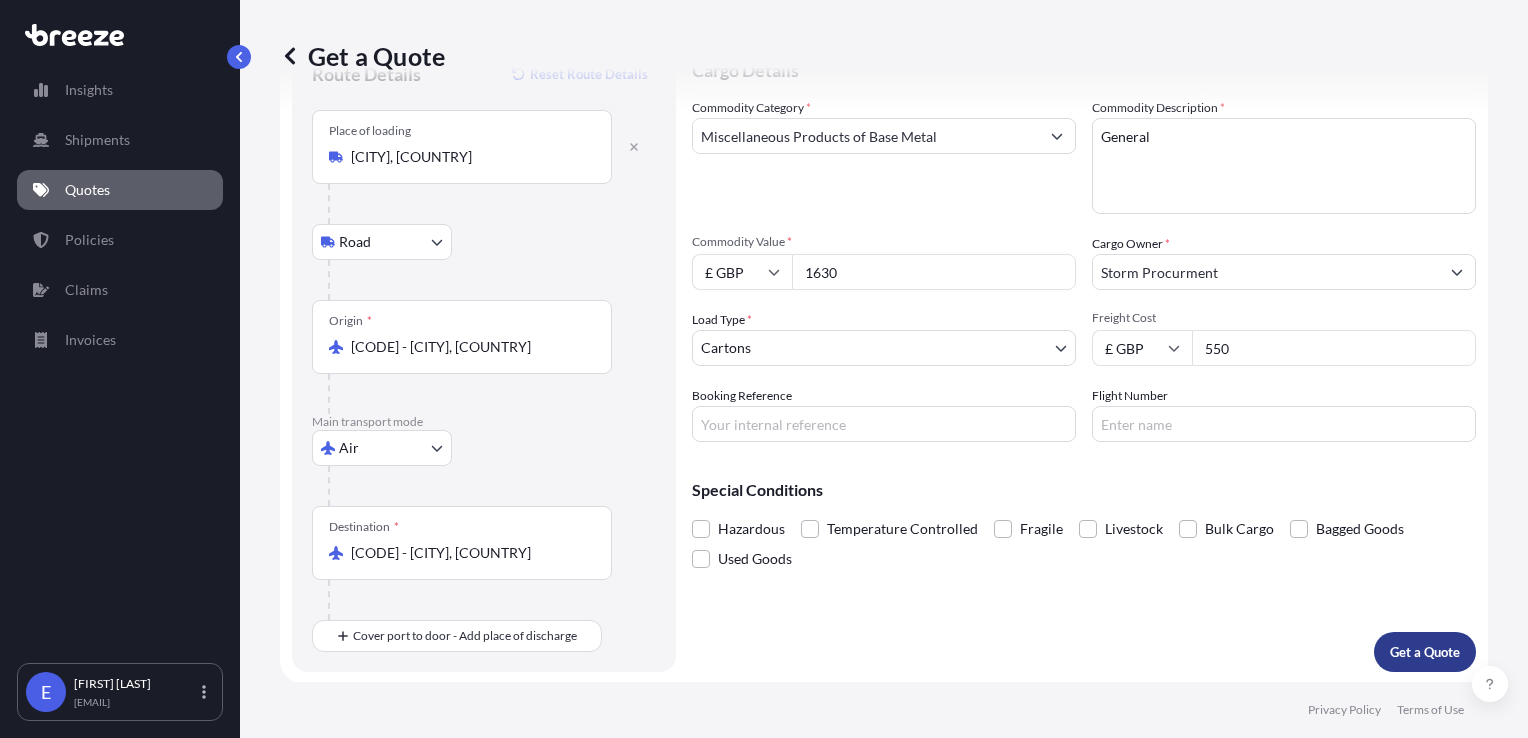 type on "550" 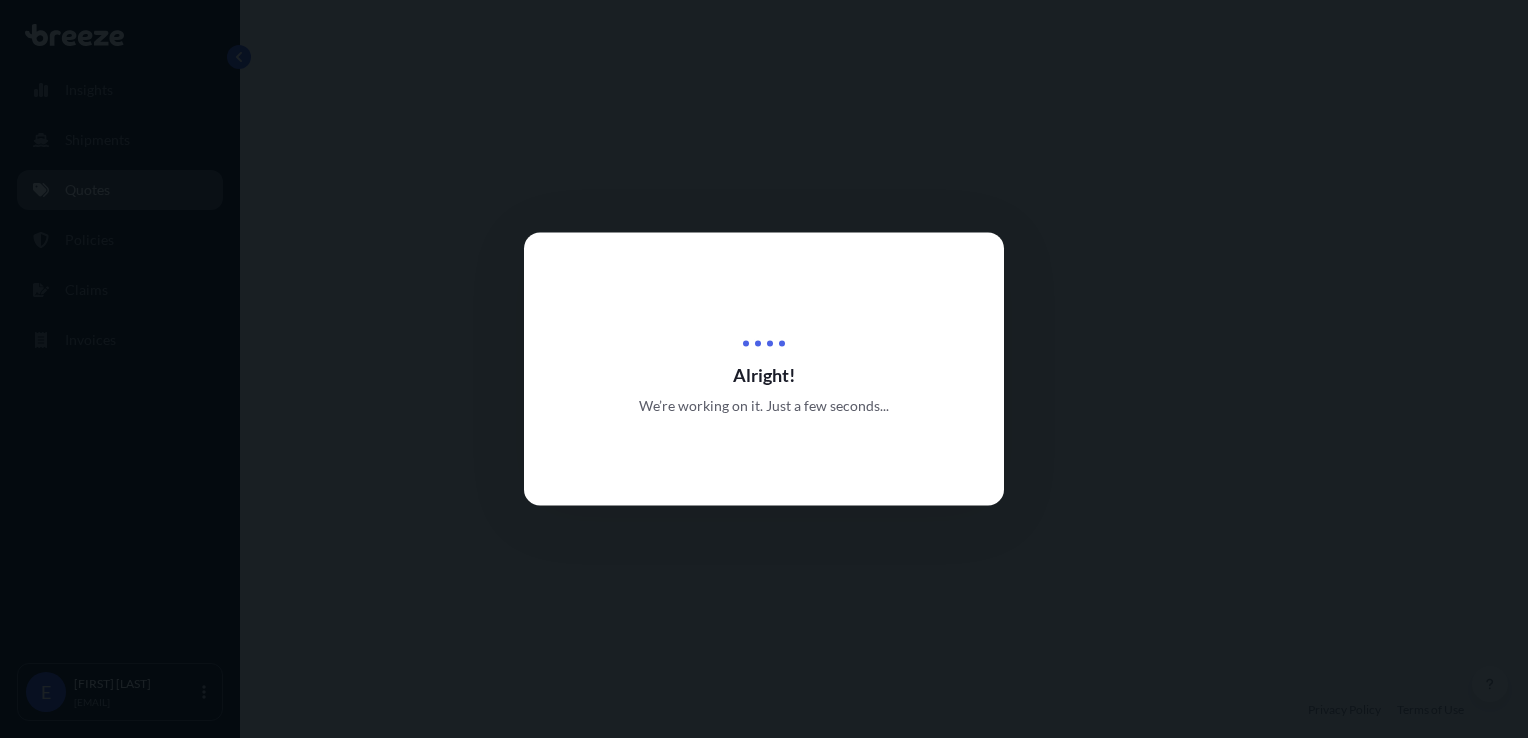 scroll, scrollTop: 0, scrollLeft: 0, axis: both 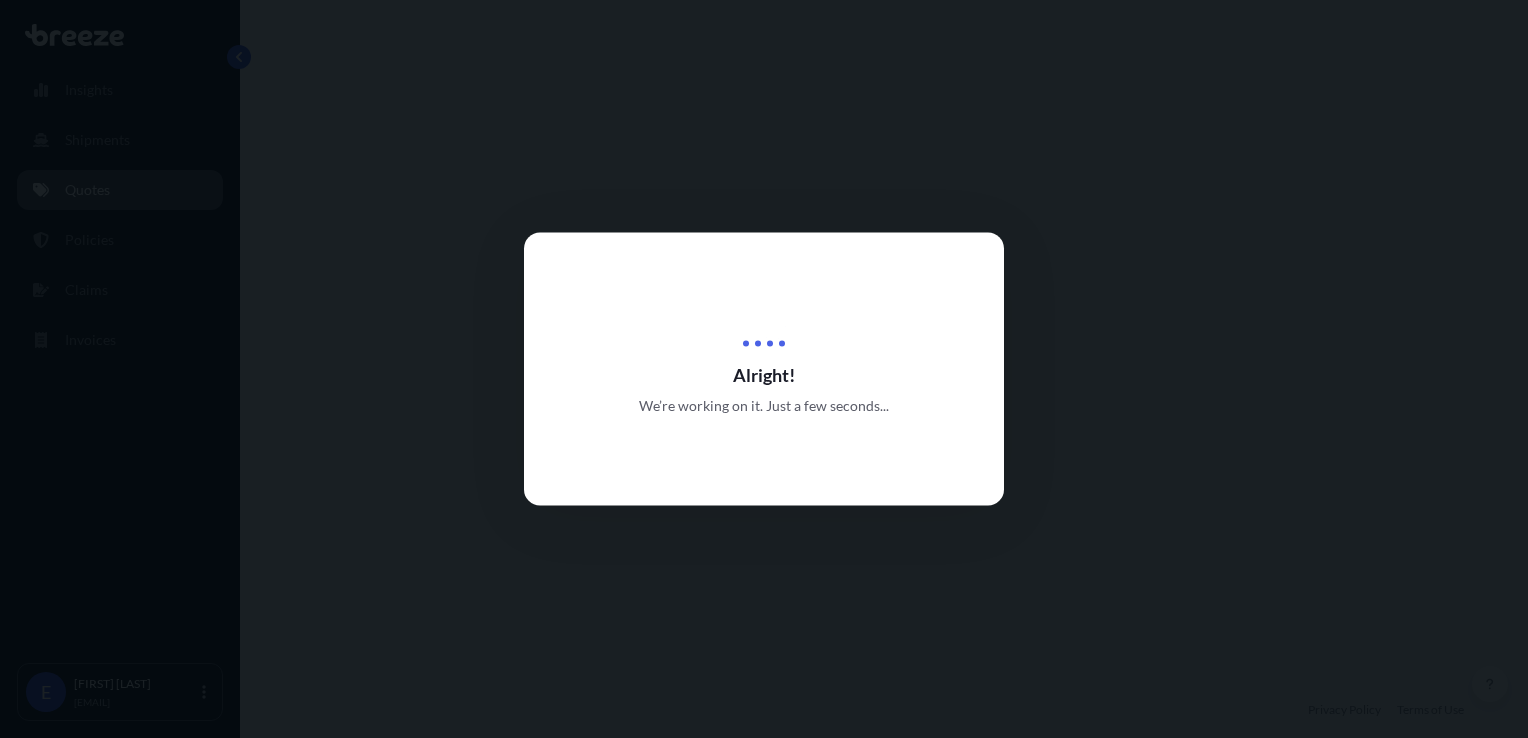 select on "Road" 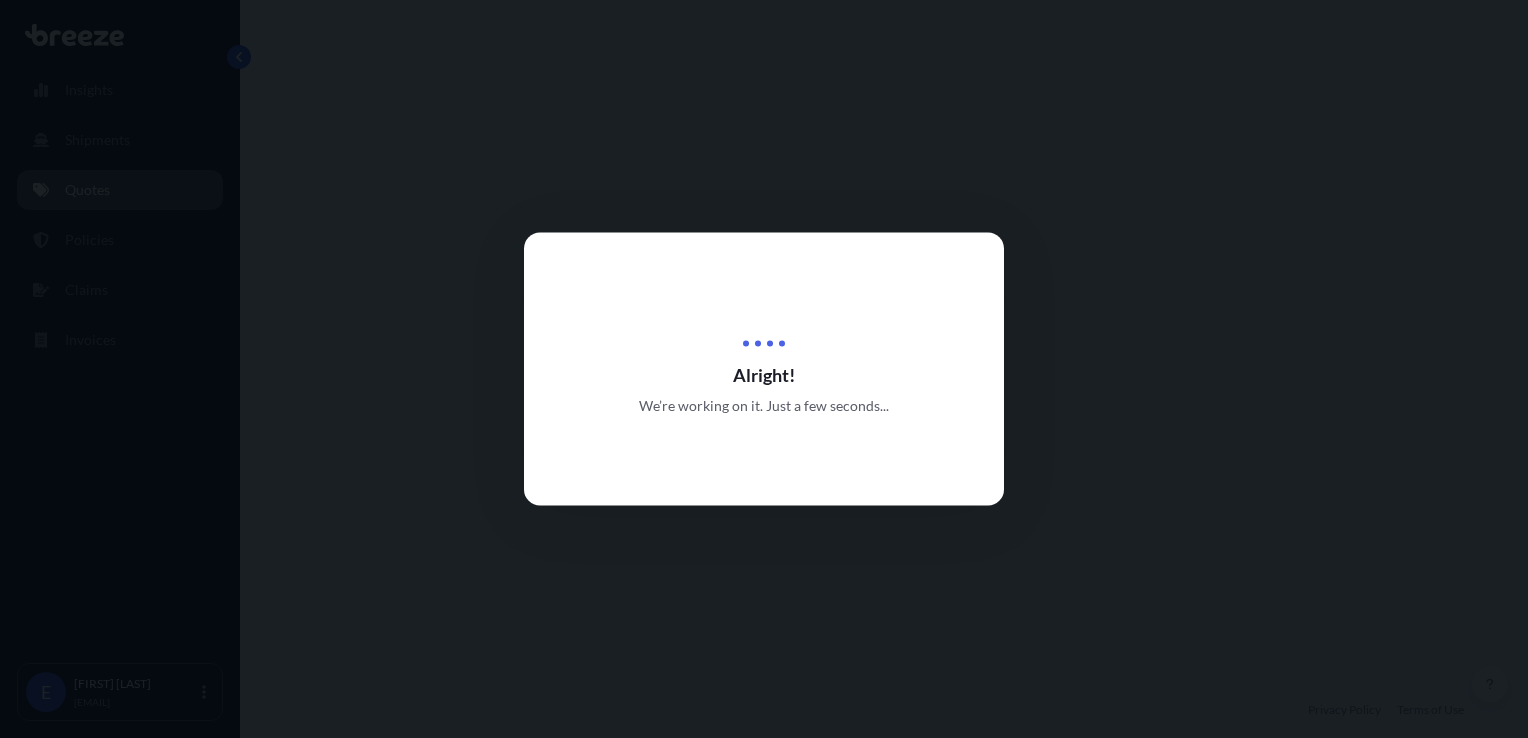select on "Air" 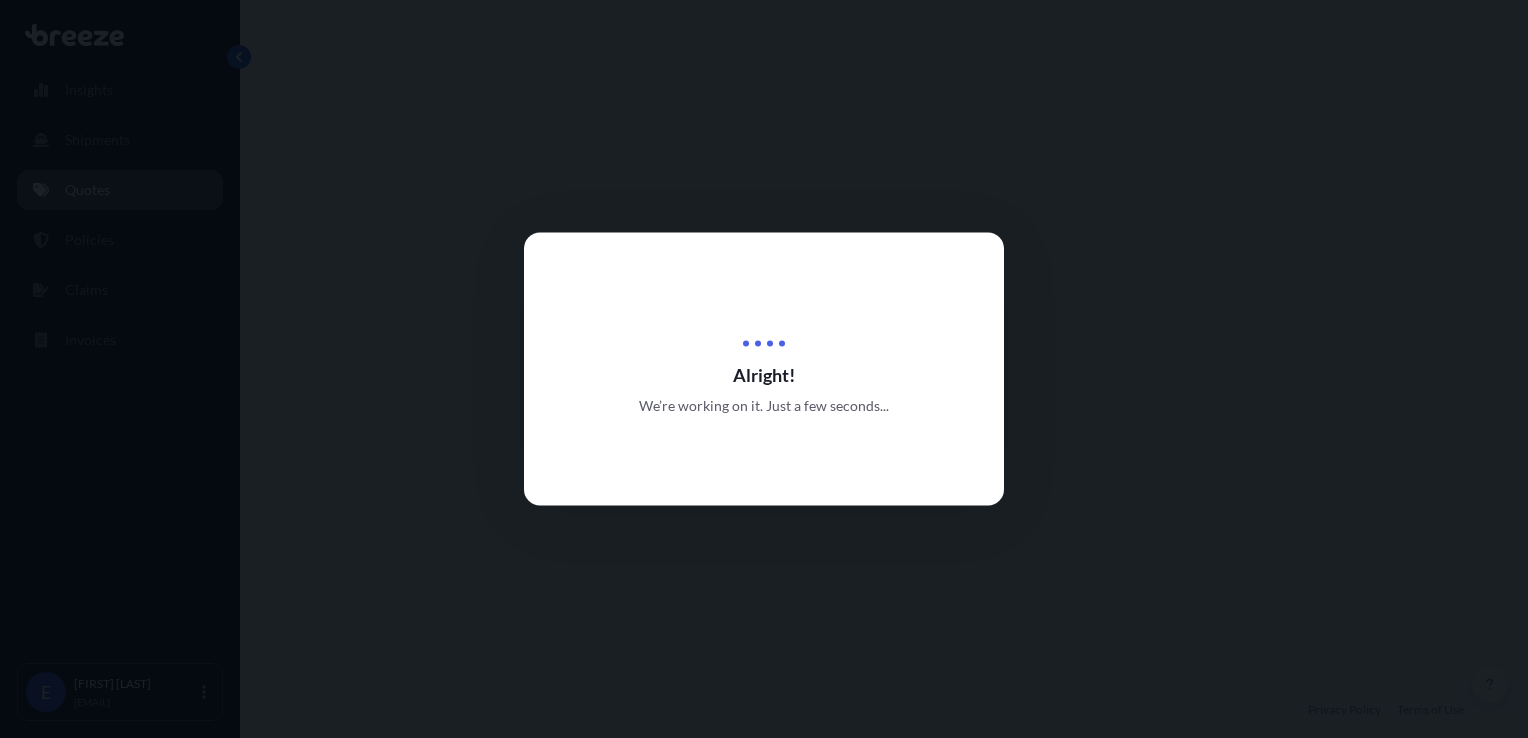select on "4" 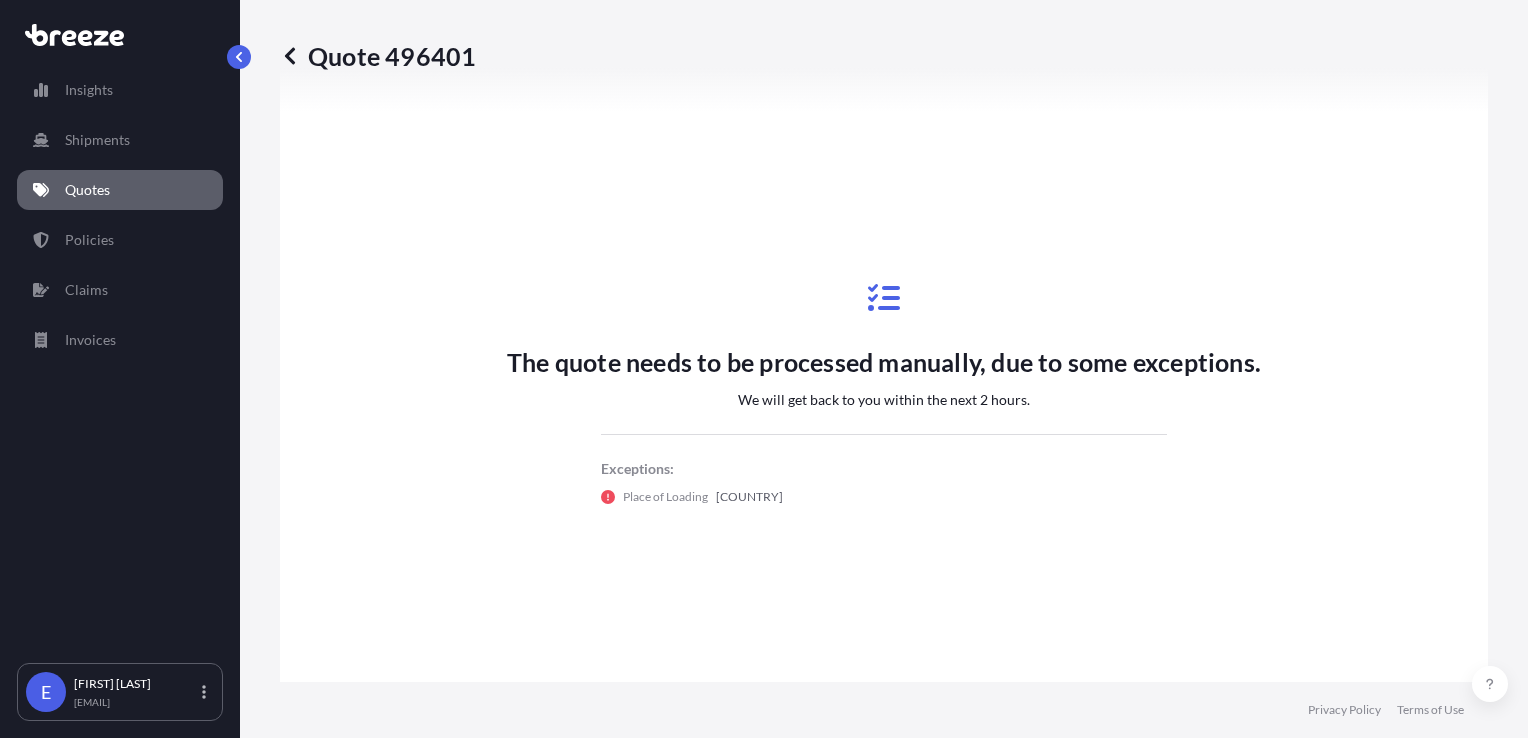 scroll, scrollTop: 892, scrollLeft: 0, axis: vertical 